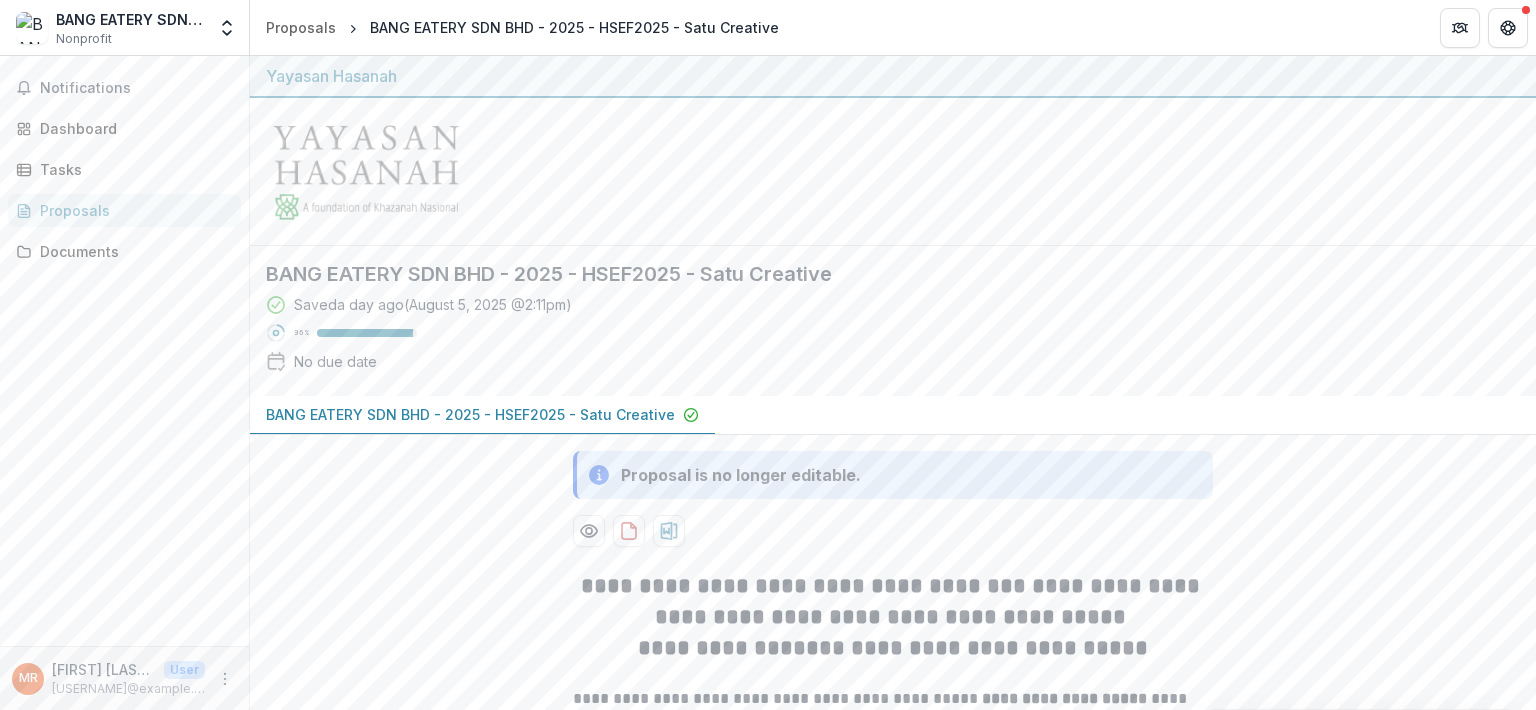 scroll, scrollTop: 0, scrollLeft: 0, axis: both 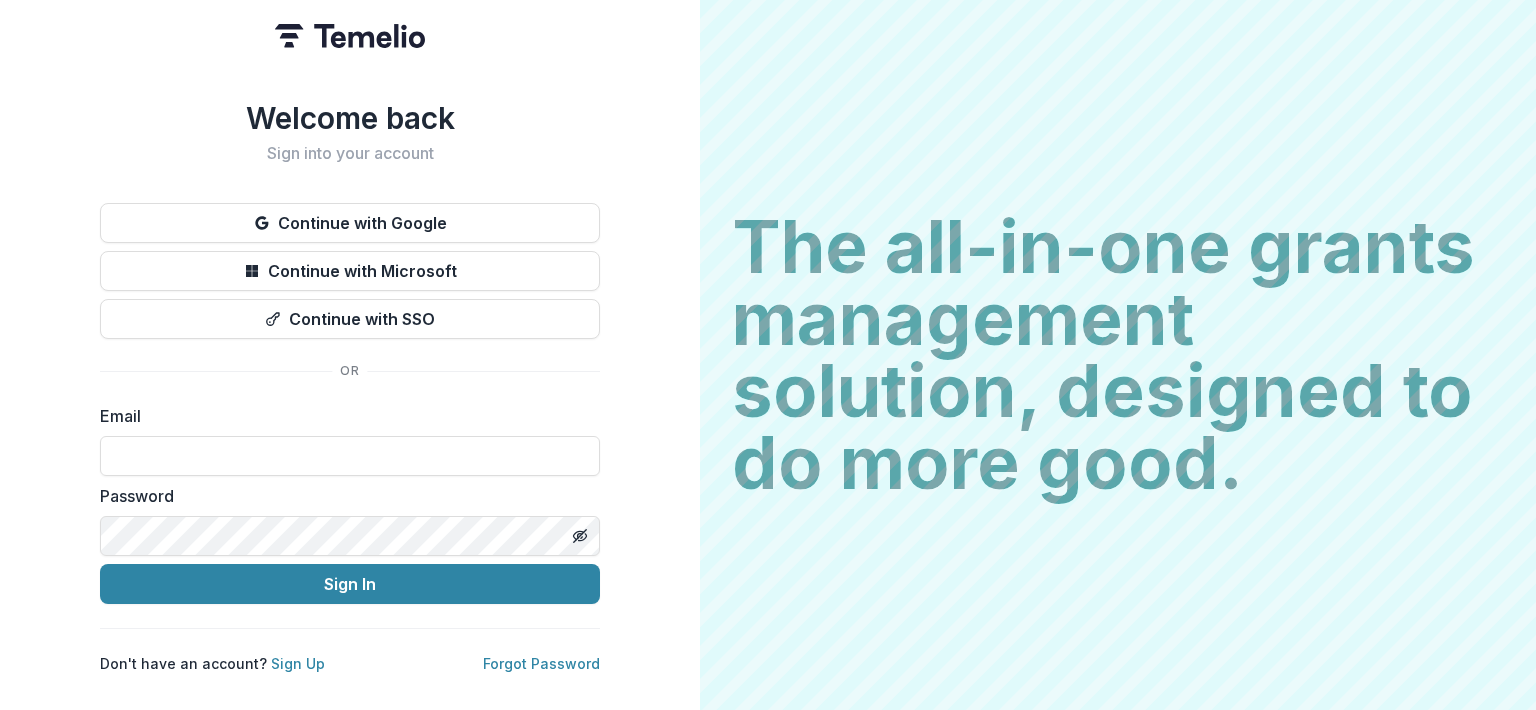 click at bounding box center [350, 456] 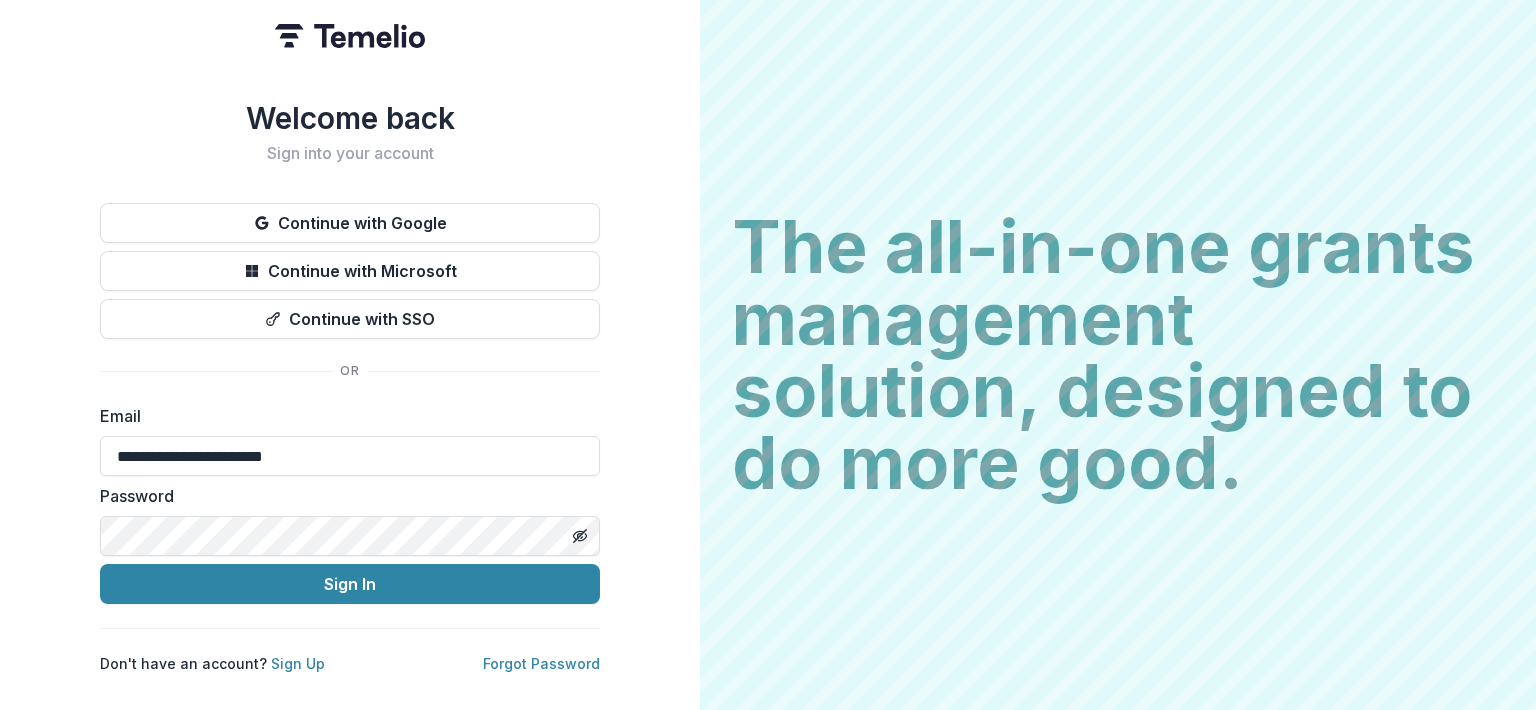 click on "Sign In" at bounding box center (350, 584) 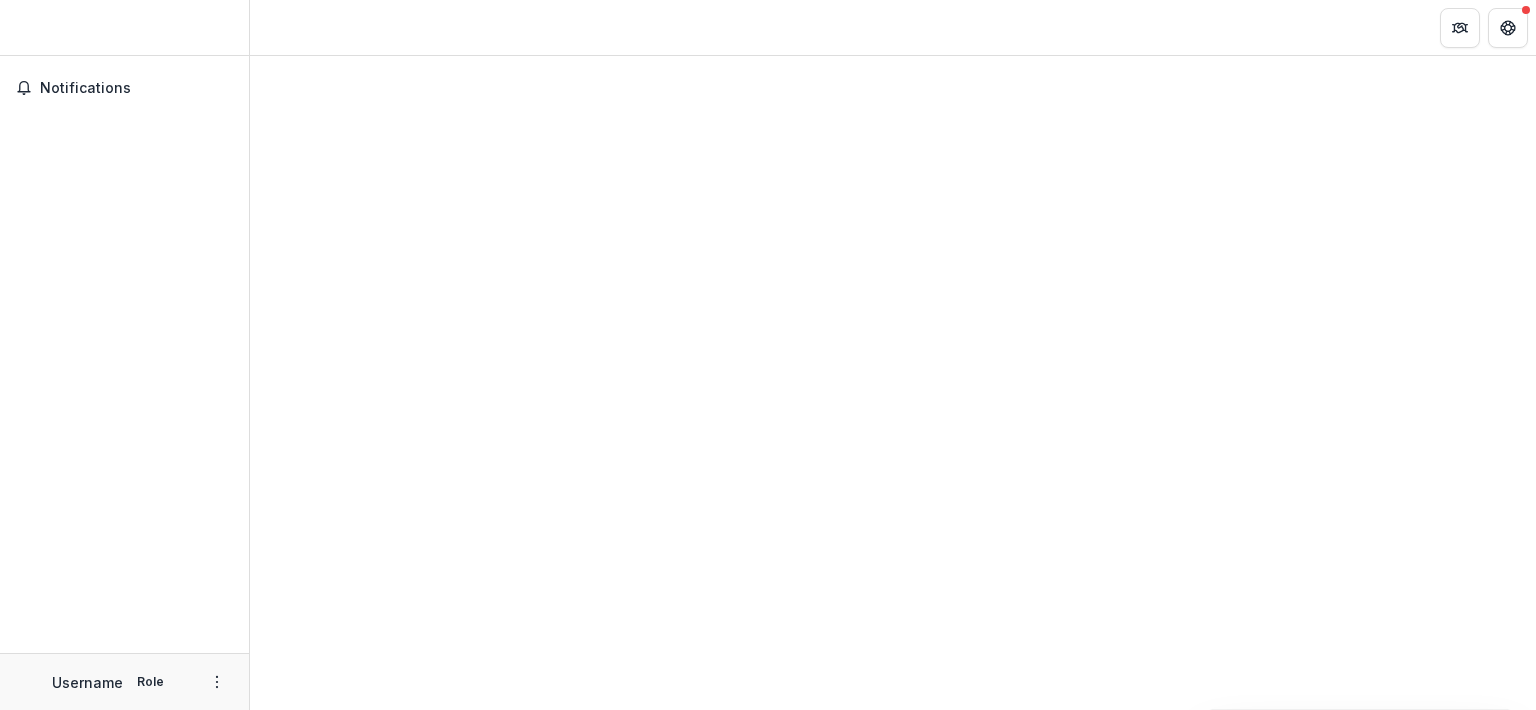scroll, scrollTop: 0, scrollLeft: 0, axis: both 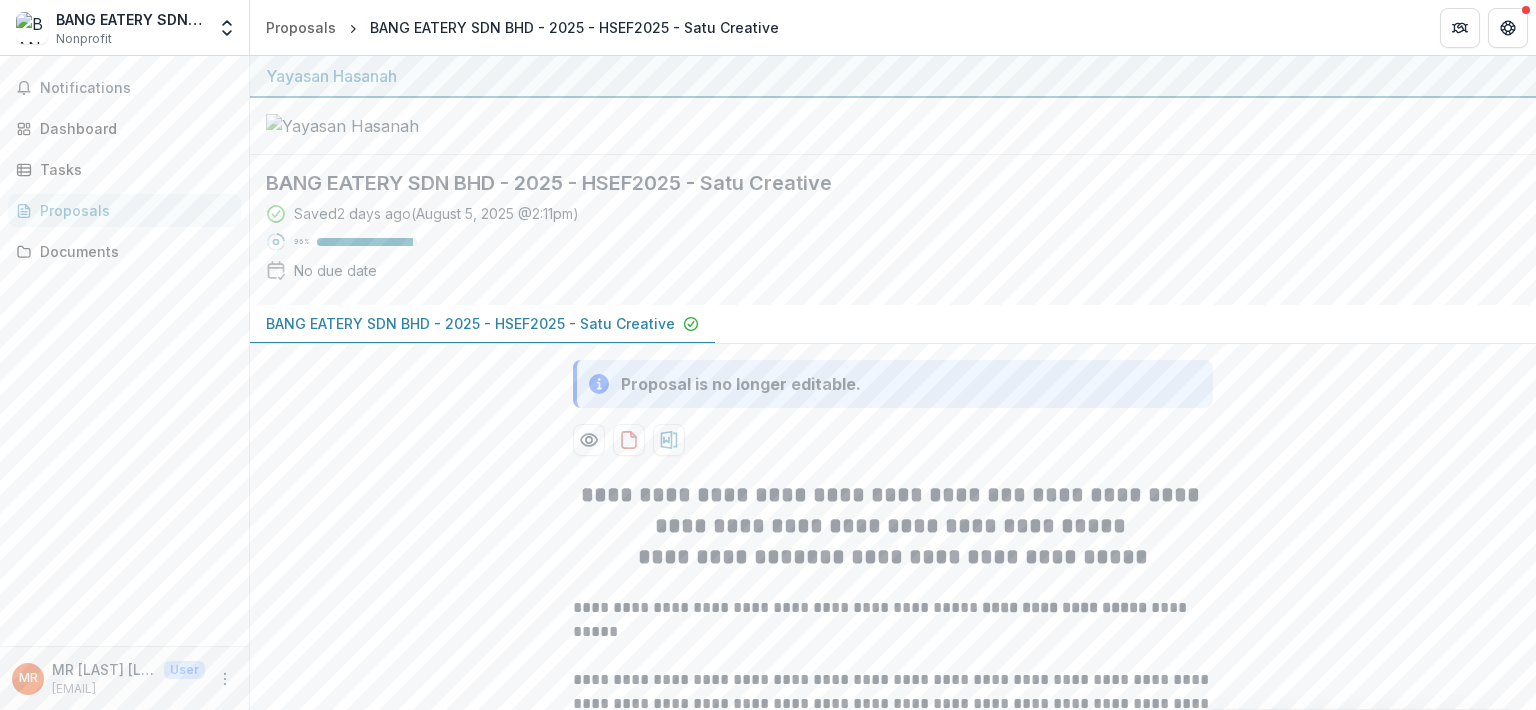 click 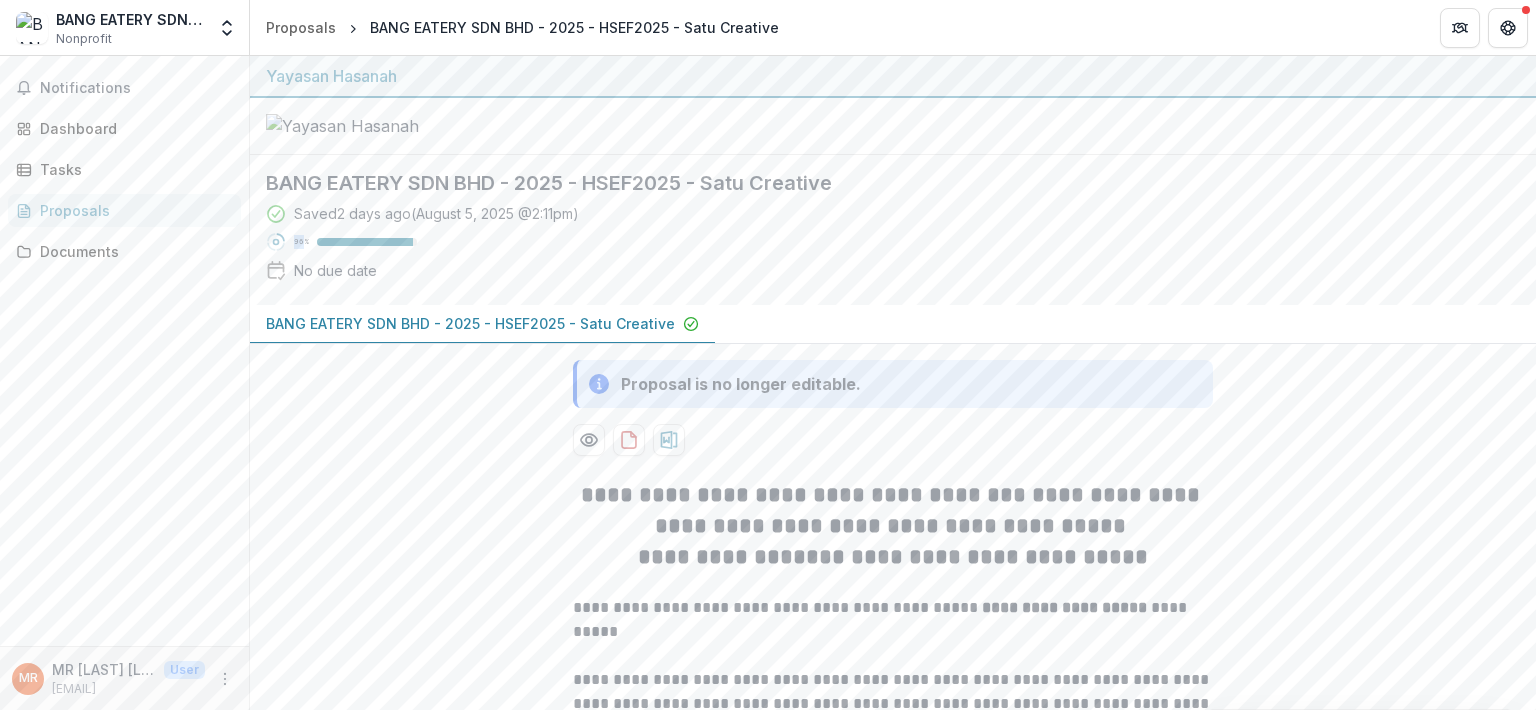 click 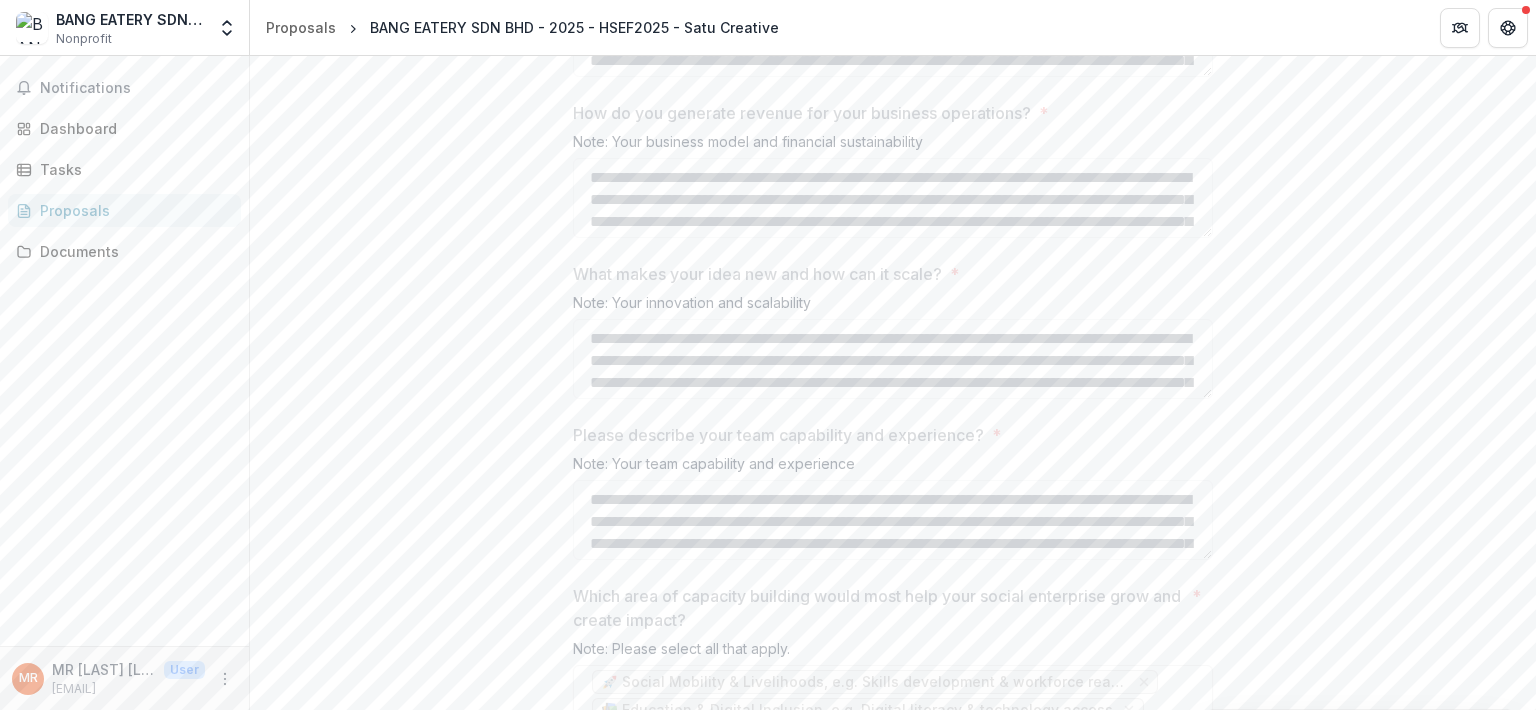 scroll, scrollTop: 3044, scrollLeft: 0, axis: vertical 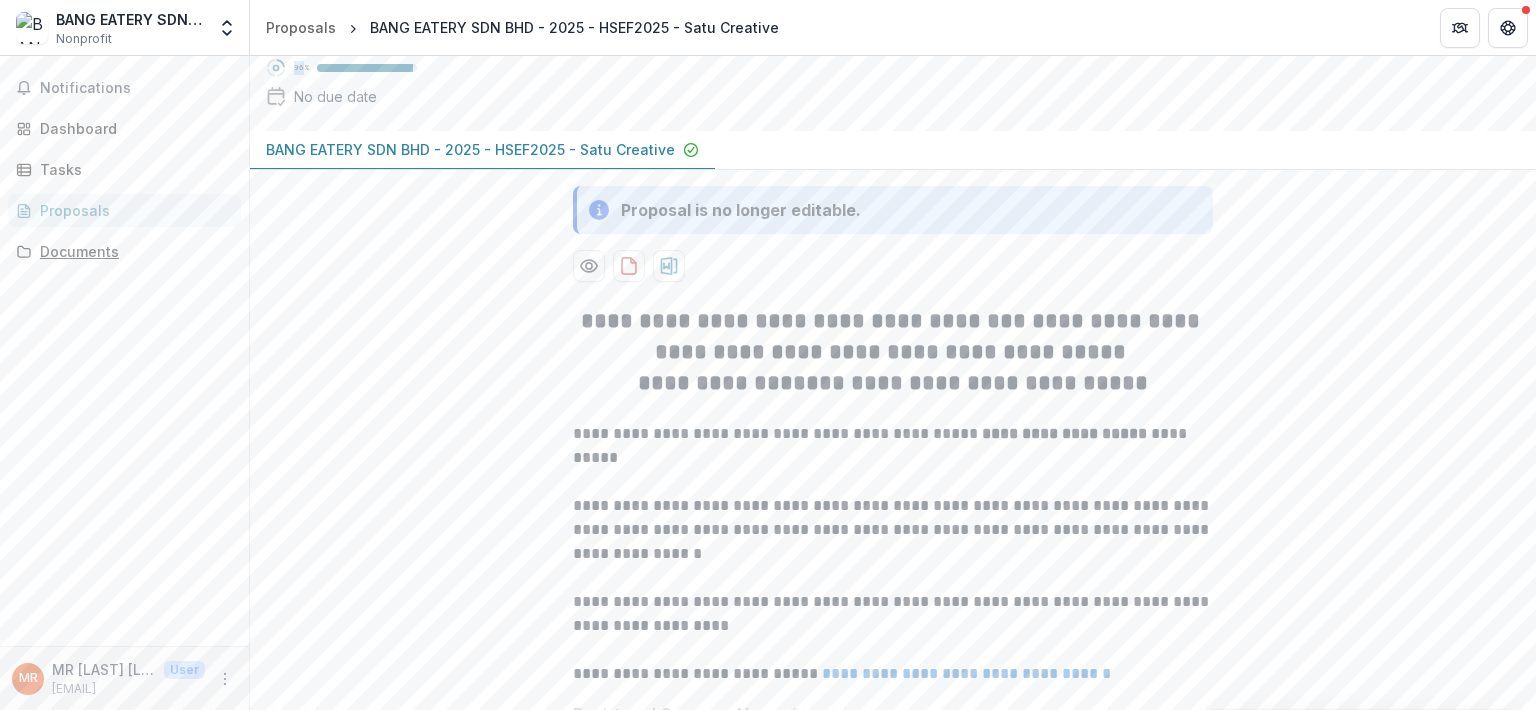 click on "Documents" at bounding box center (124, 251) 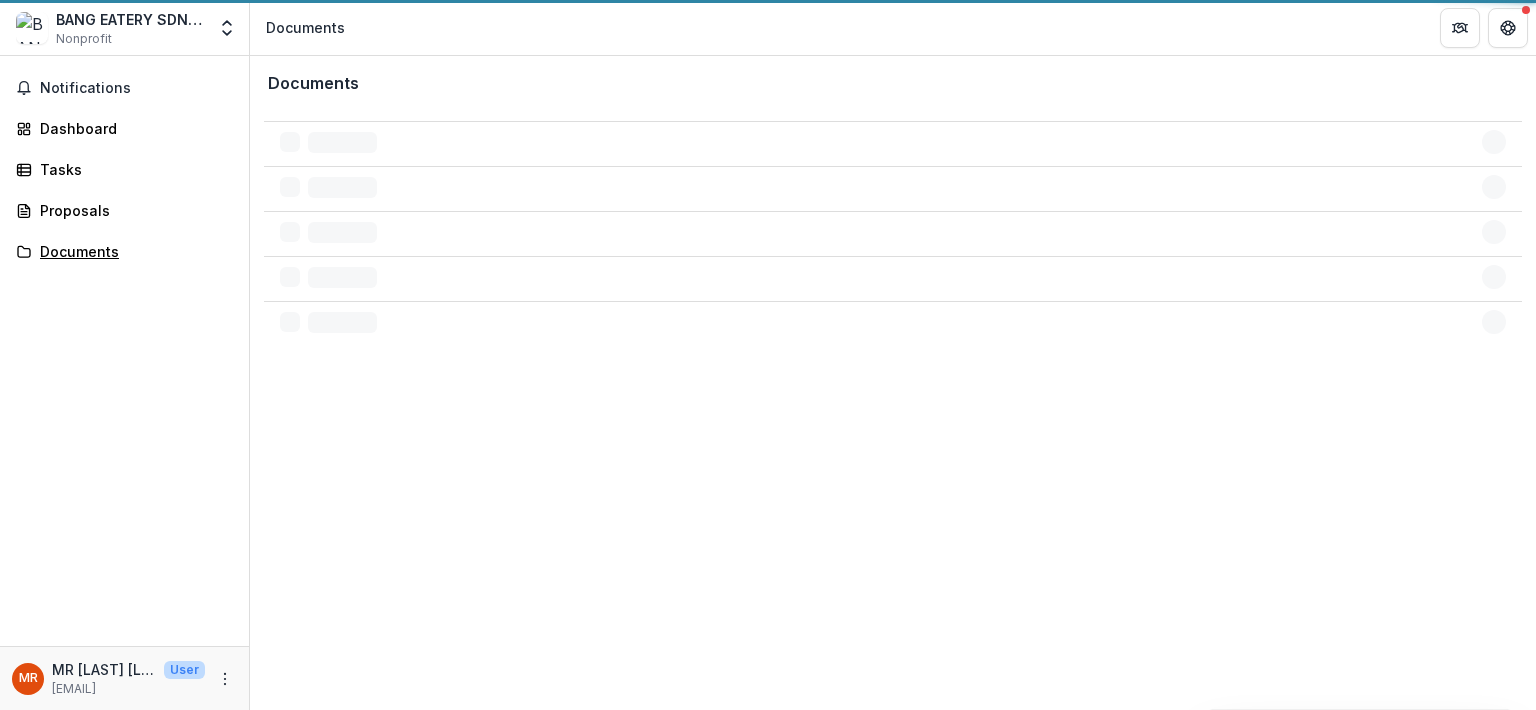scroll, scrollTop: 0, scrollLeft: 0, axis: both 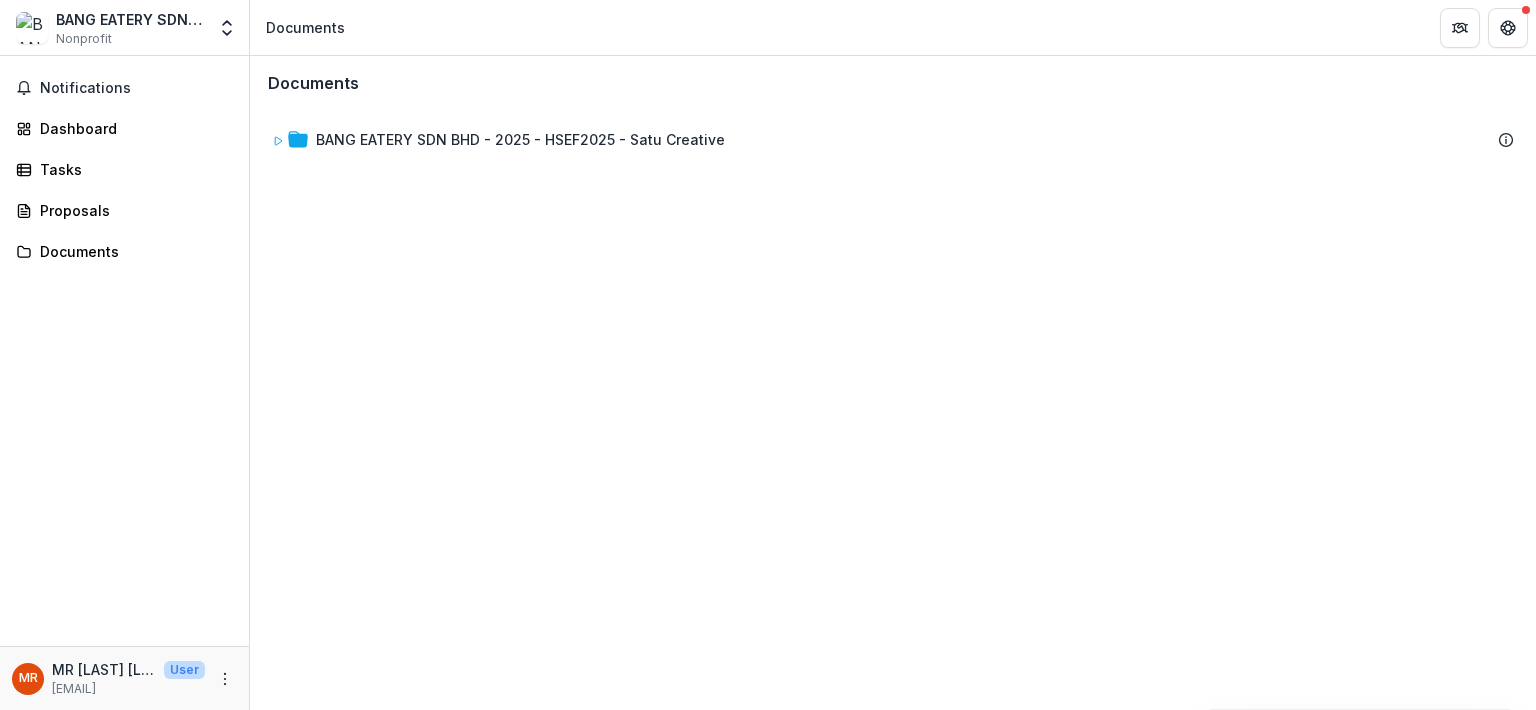 click on "Notifications" at bounding box center (136, 88) 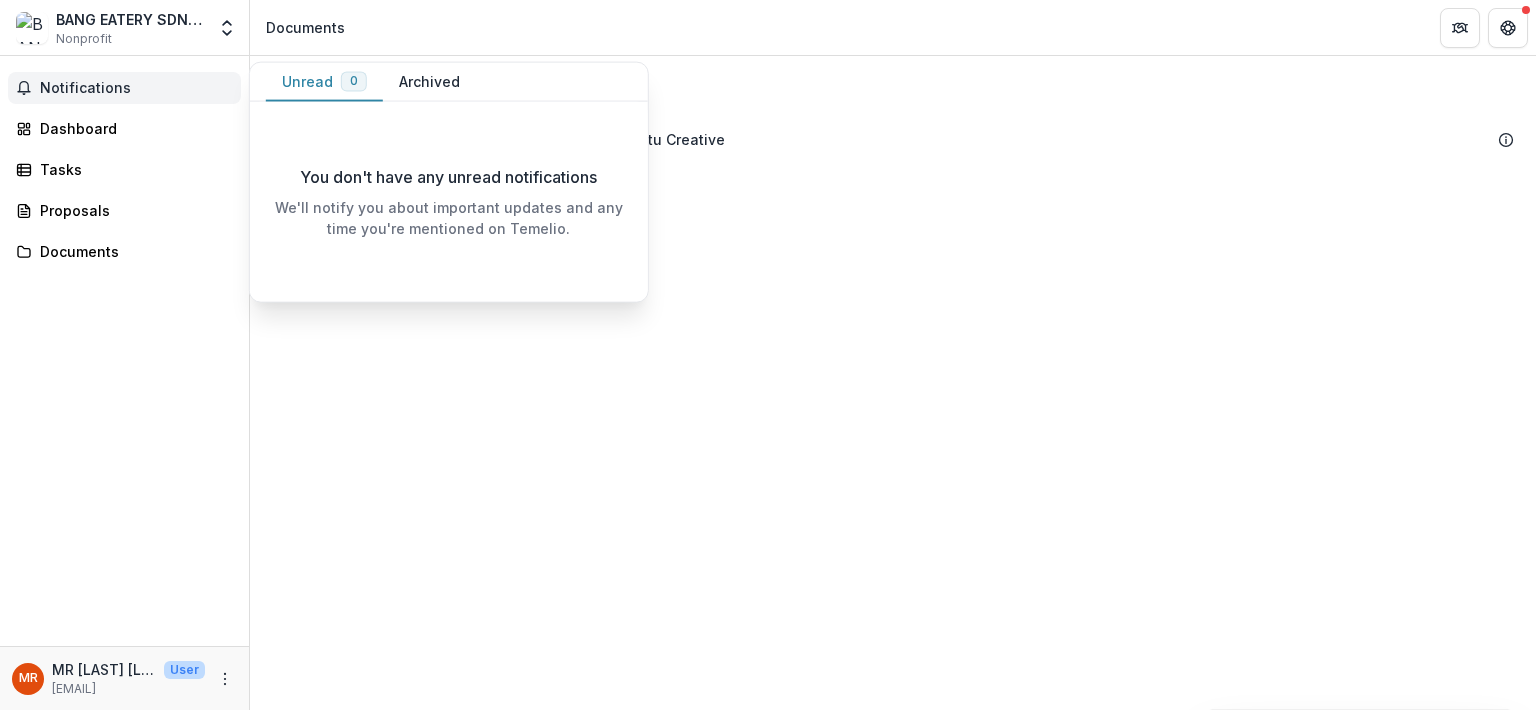 click on "Notifications" at bounding box center [124, 88] 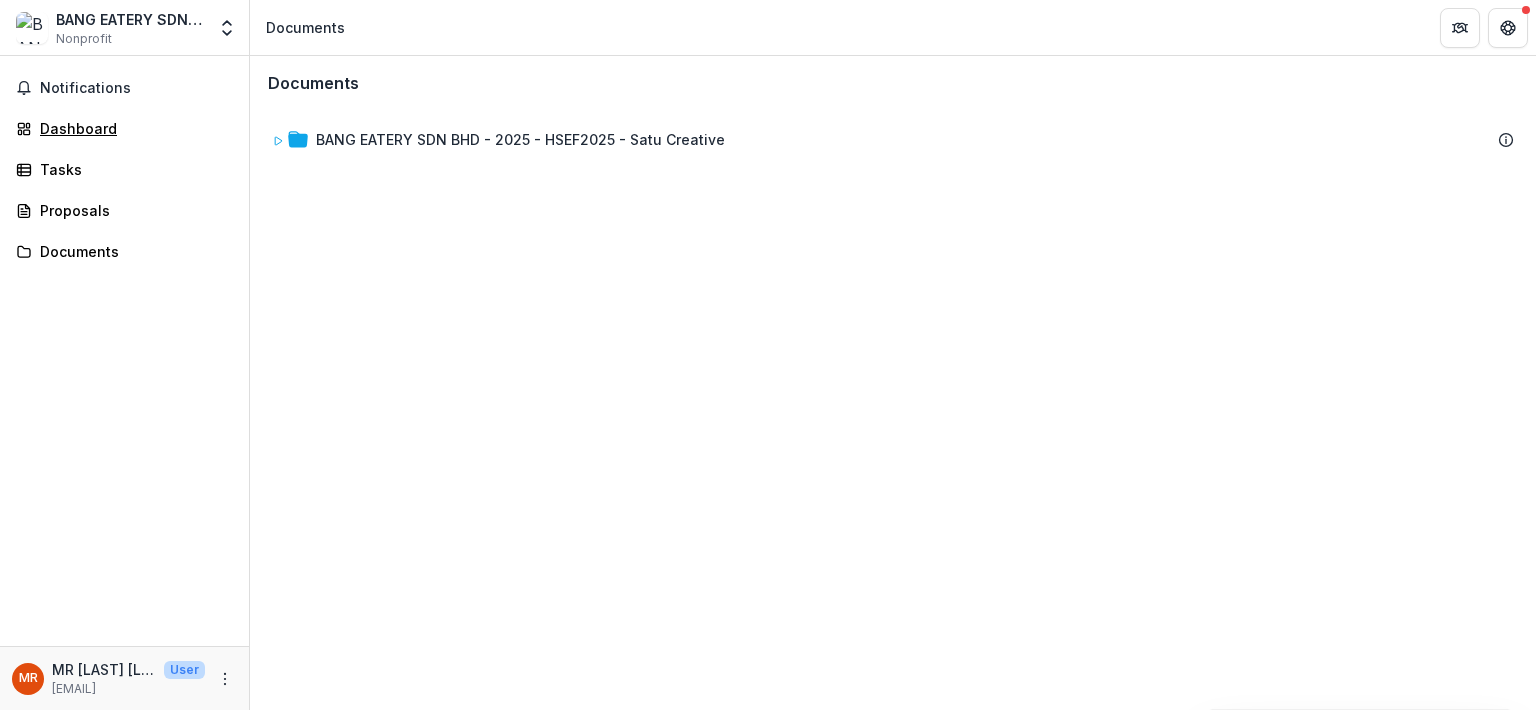 click on "Dashboard" at bounding box center [124, 128] 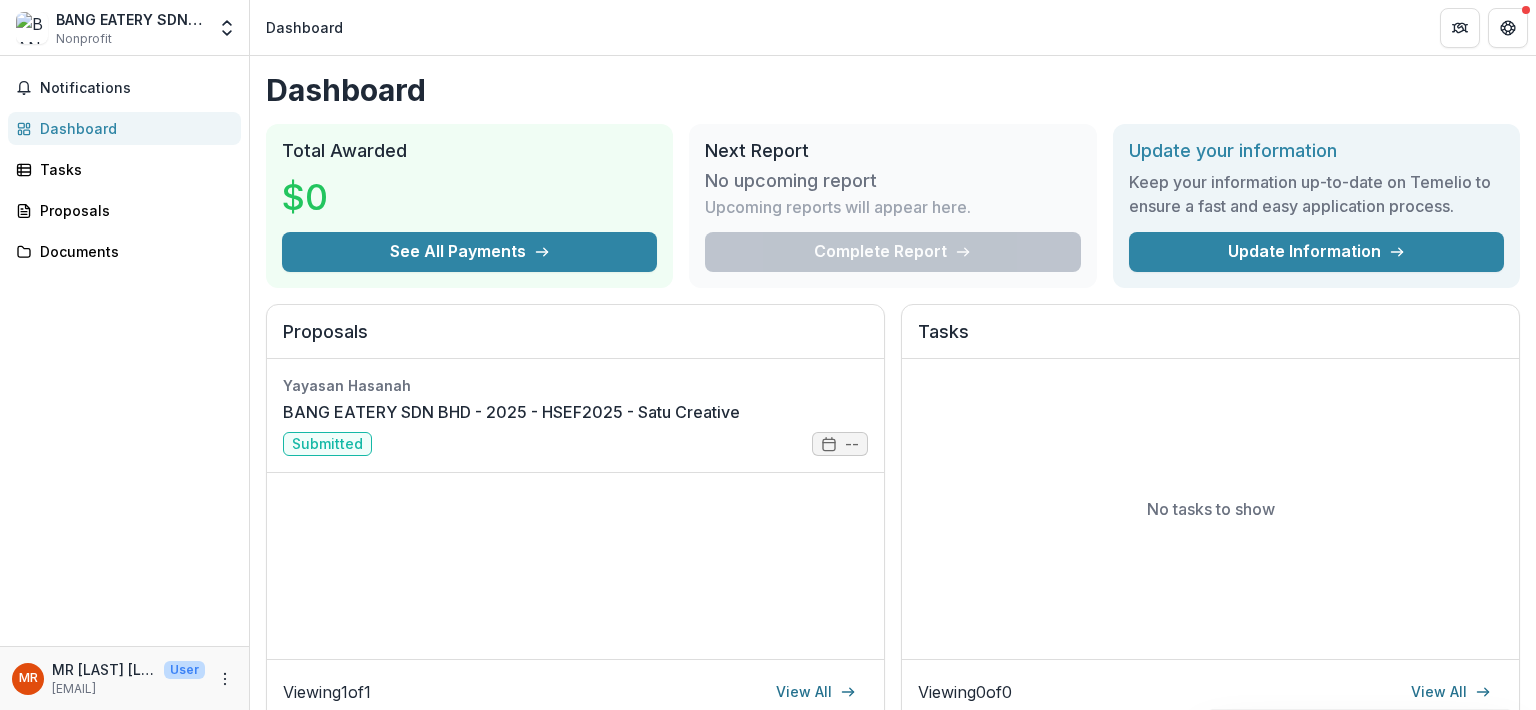 click on "Update Information" at bounding box center [1316, 252] 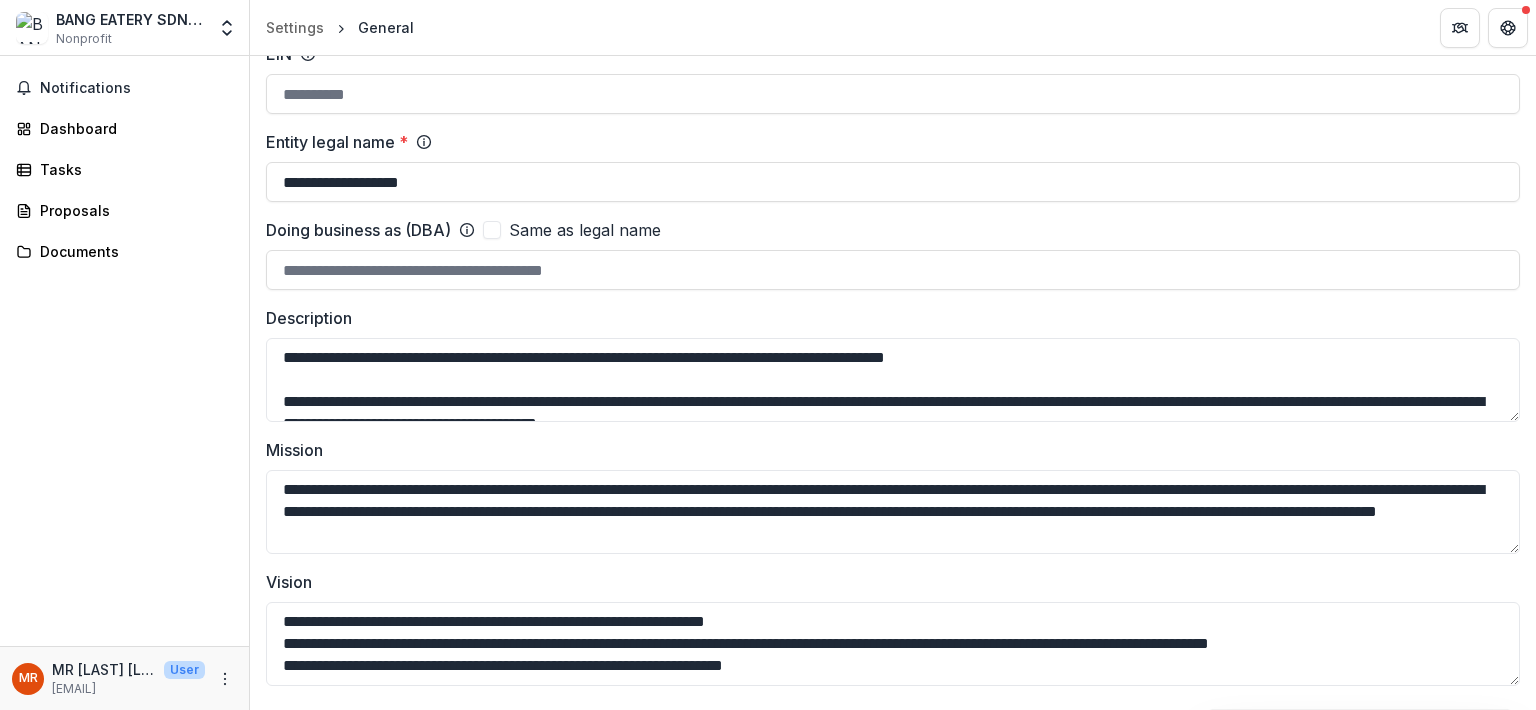 scroll, scrollTop: 120, scrollLeft: 0, axis: vertical 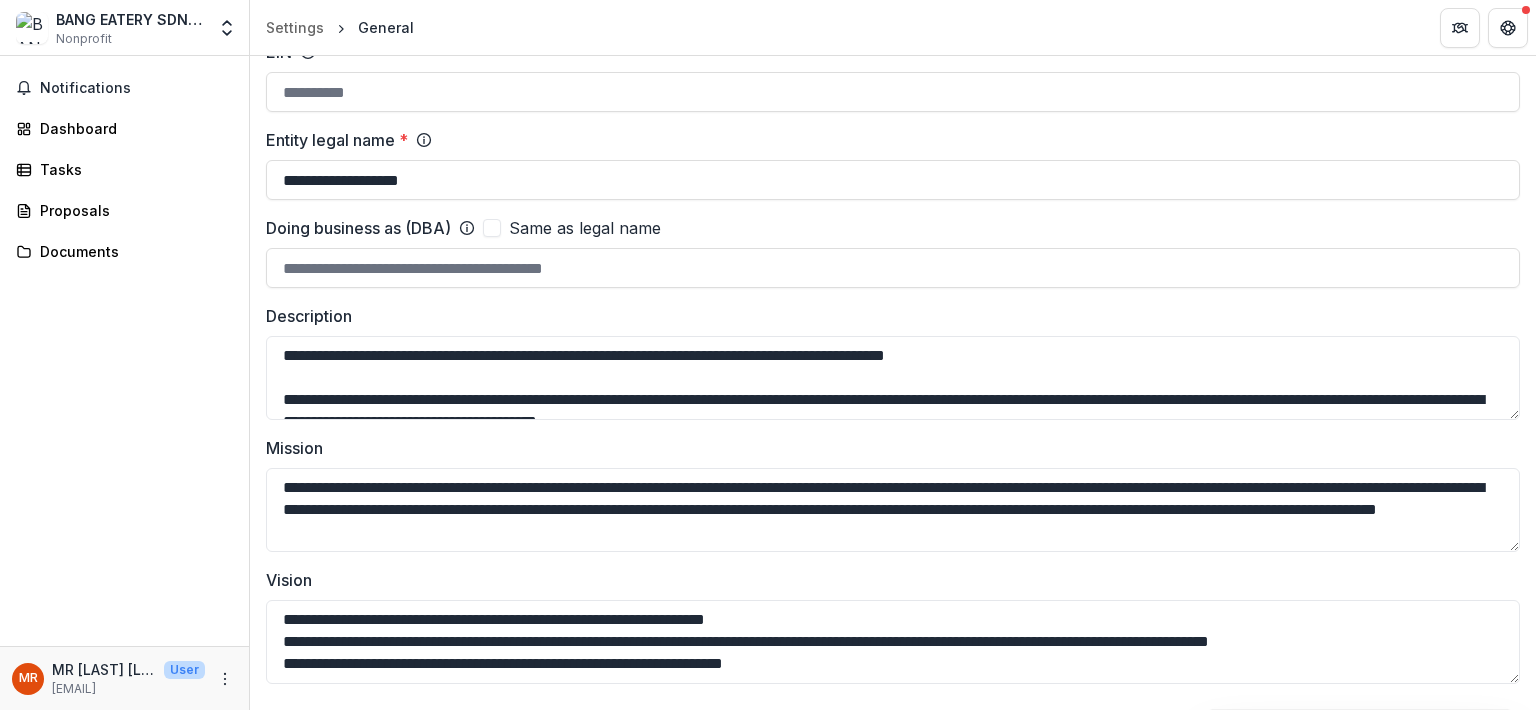 click on "Doing business as (DBA)" at bounding box center [893, 268] 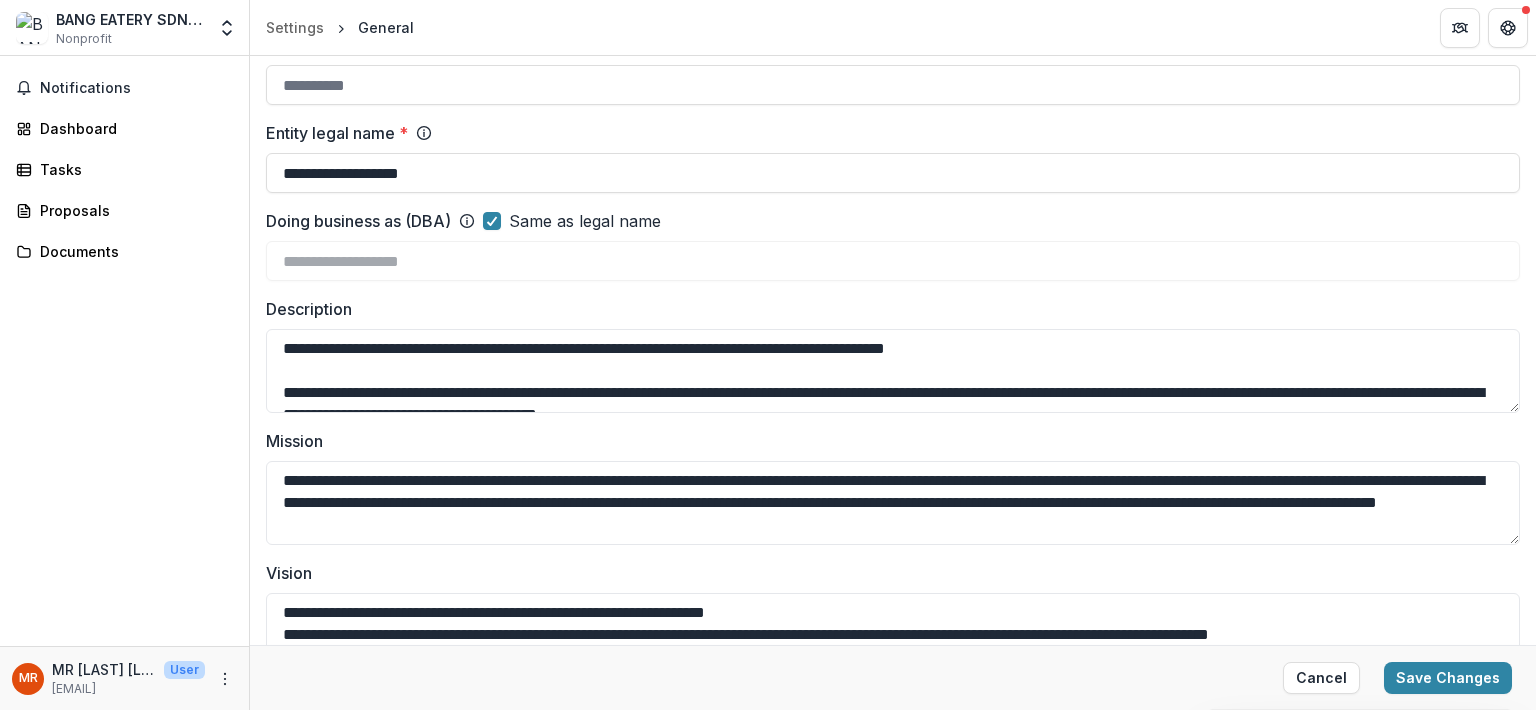 scroll, scrollTop: 128, scrollLeft: 0, axis: vertical 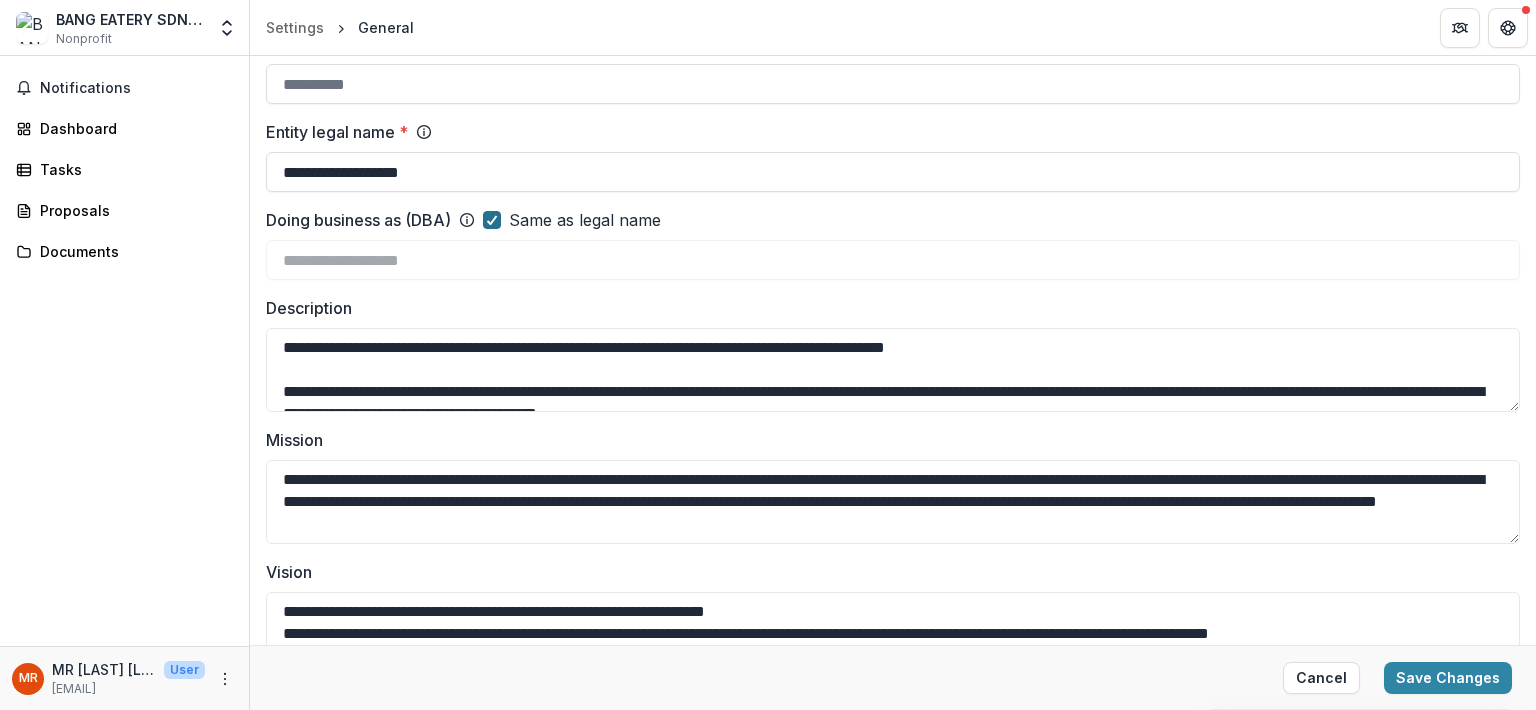 click 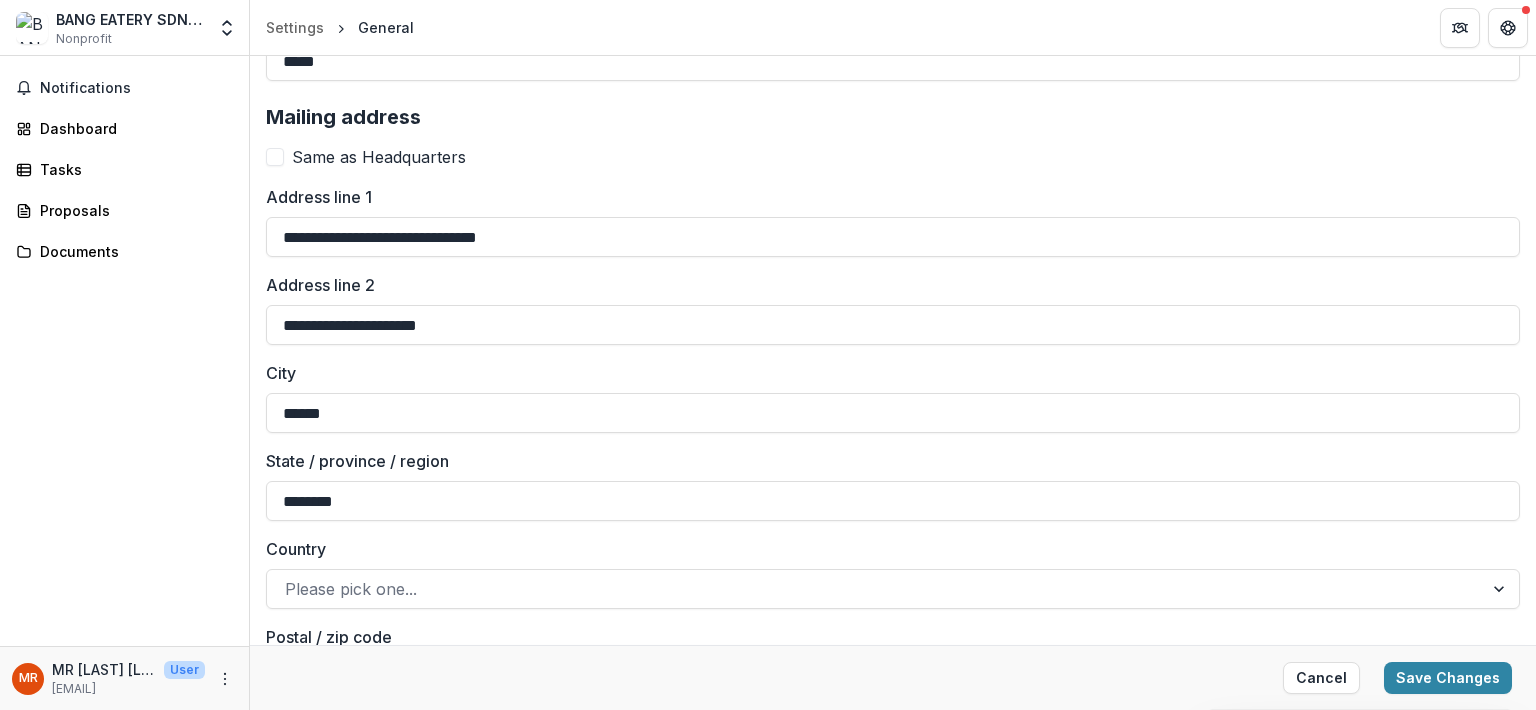 scroll, scrollTop: 1990, scrollLeft: 0, axis: vertical 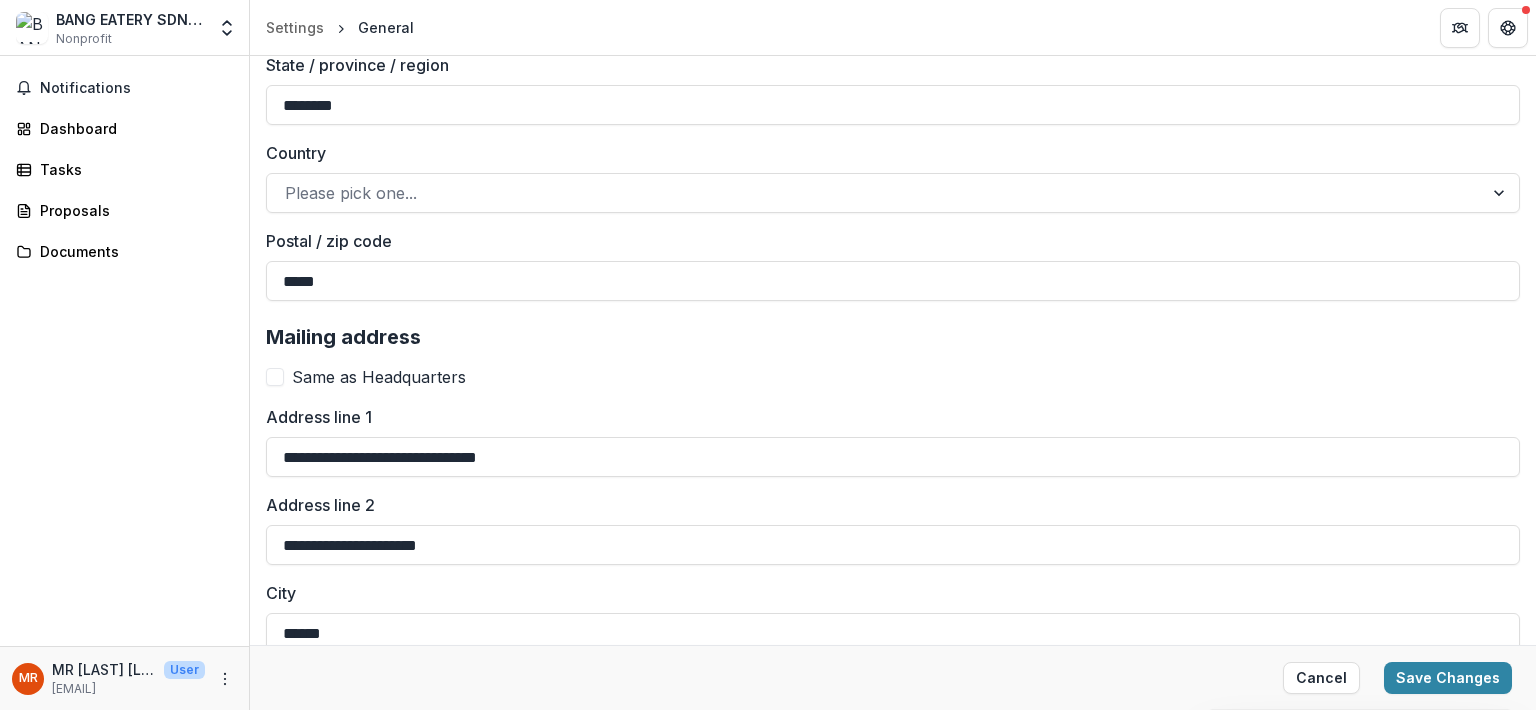 click at bounding box center (875, 193) 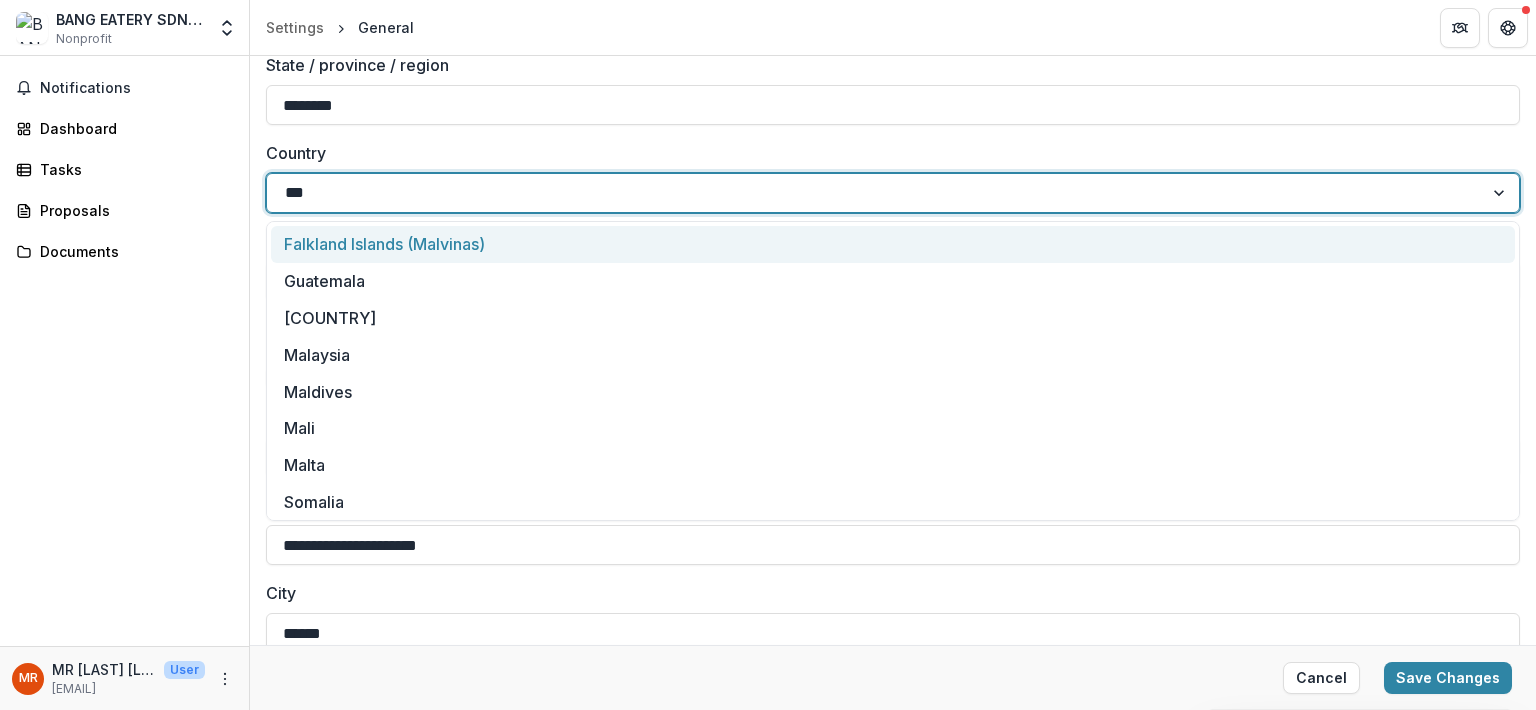 type on "****" 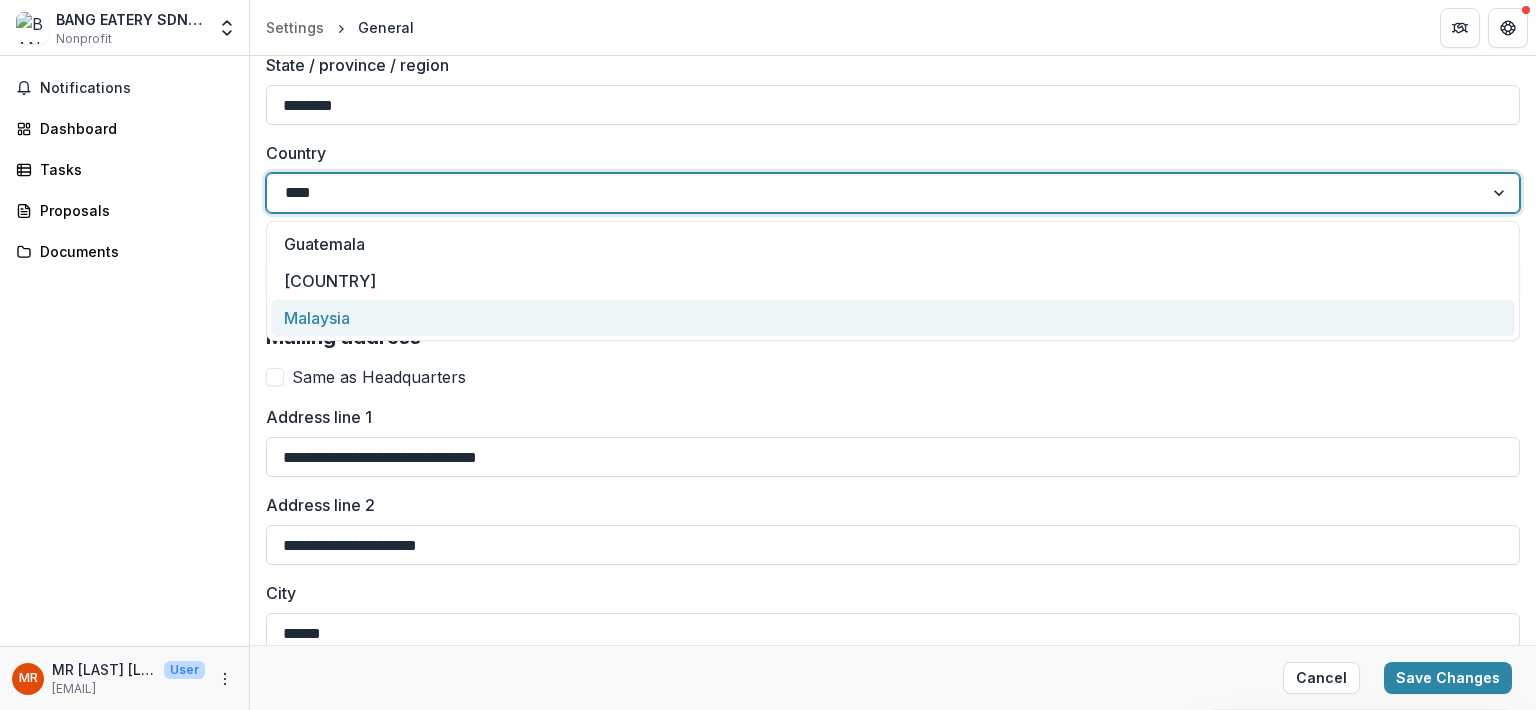 click on "Malaysia" at bounding box center [893, 318] 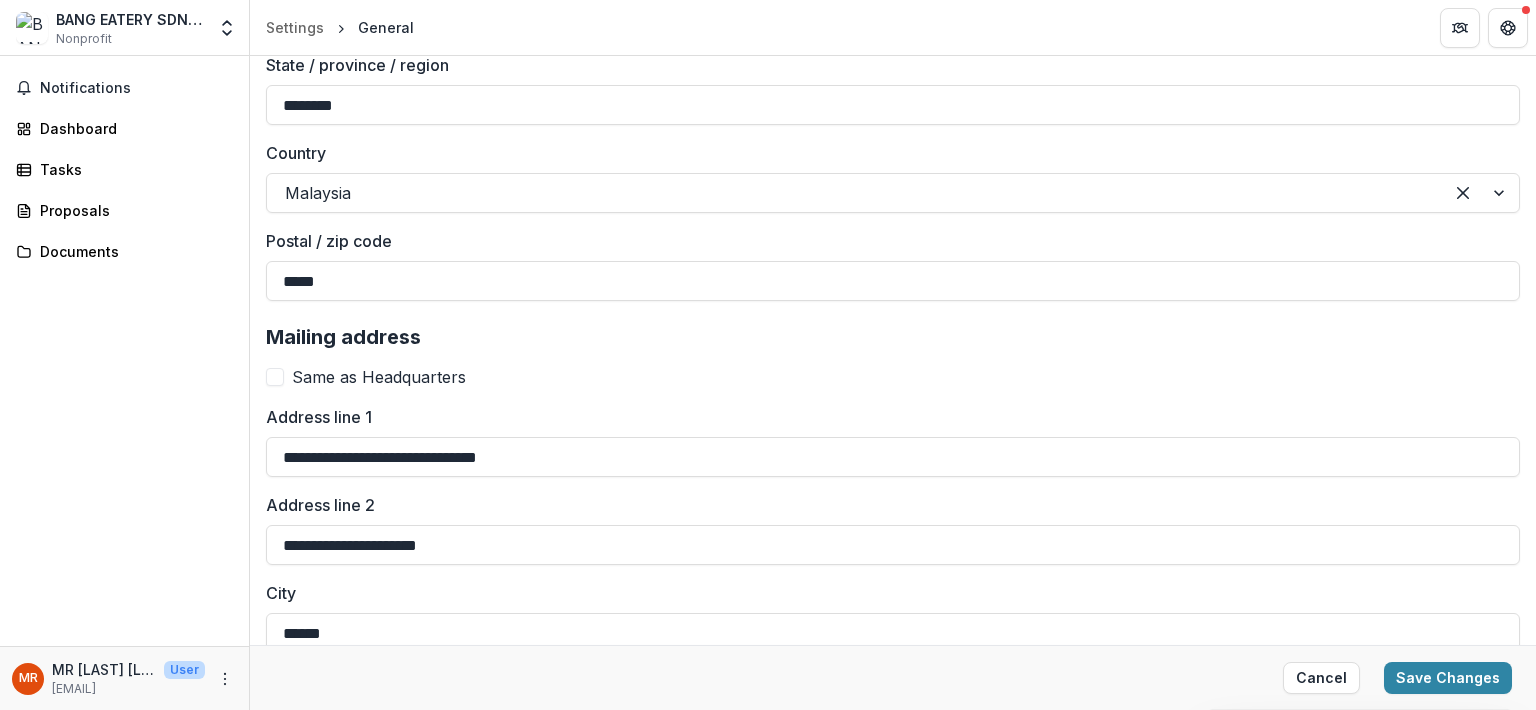 click on "Postal / zip code" at bounding box center (887, 241) 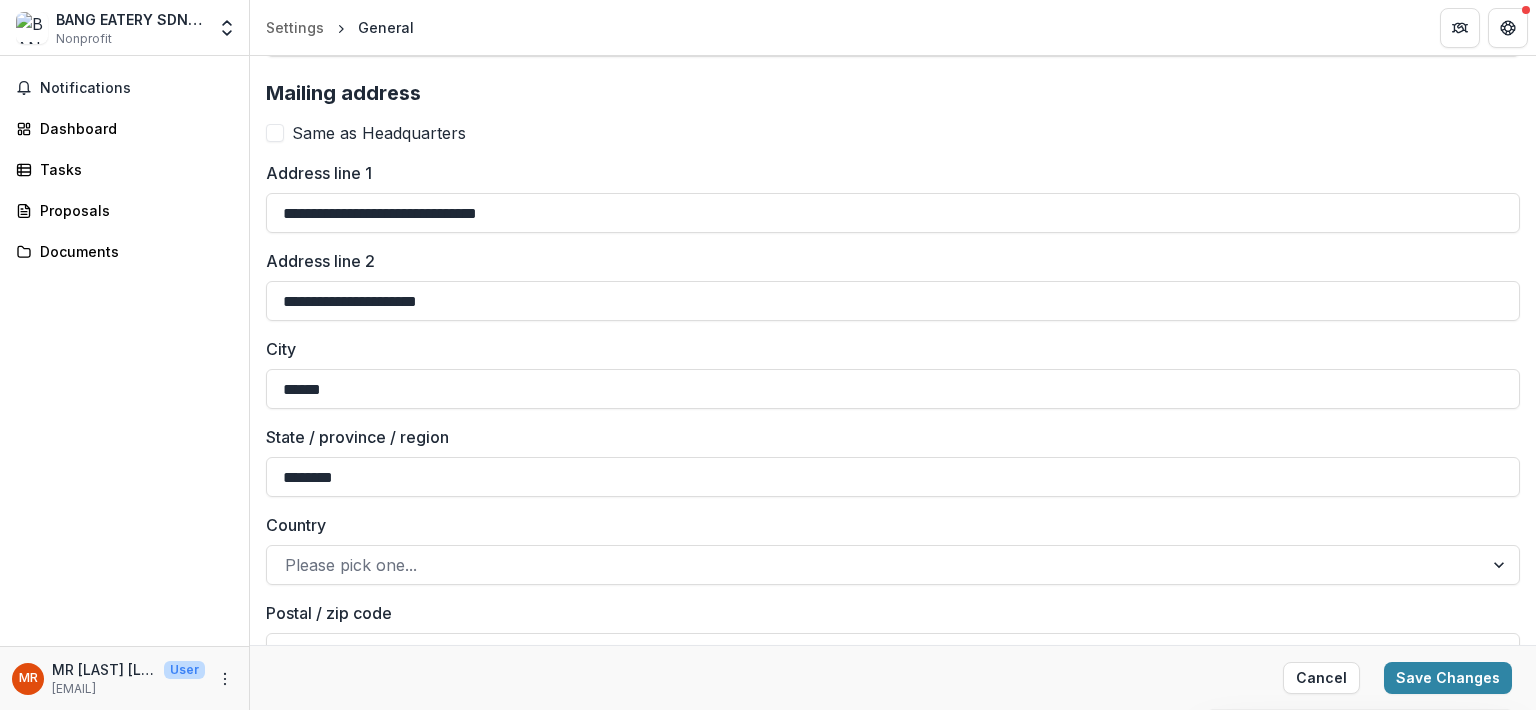 scroll, scrollTop: 2236, scrollLeft: 0, axis: vertical 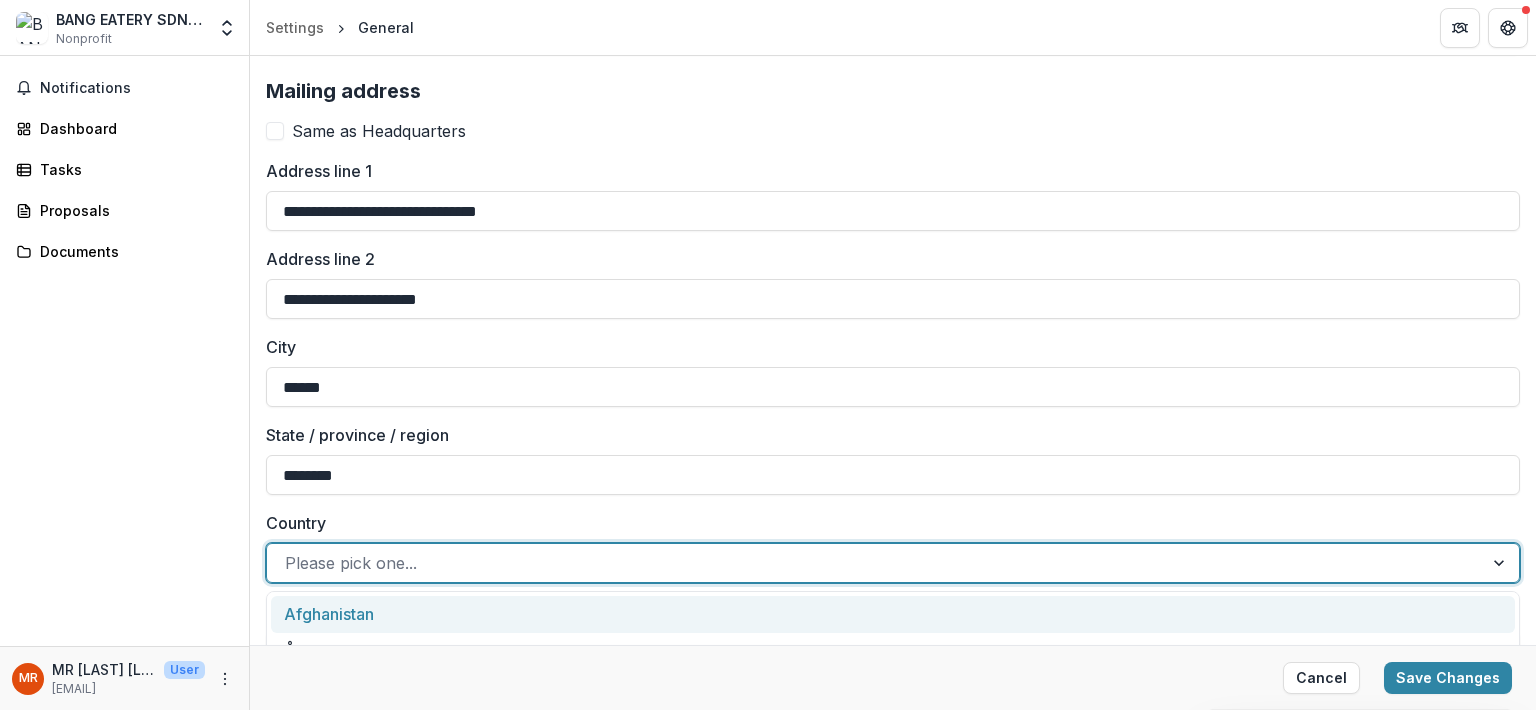 click at bounding box center [875, 563] 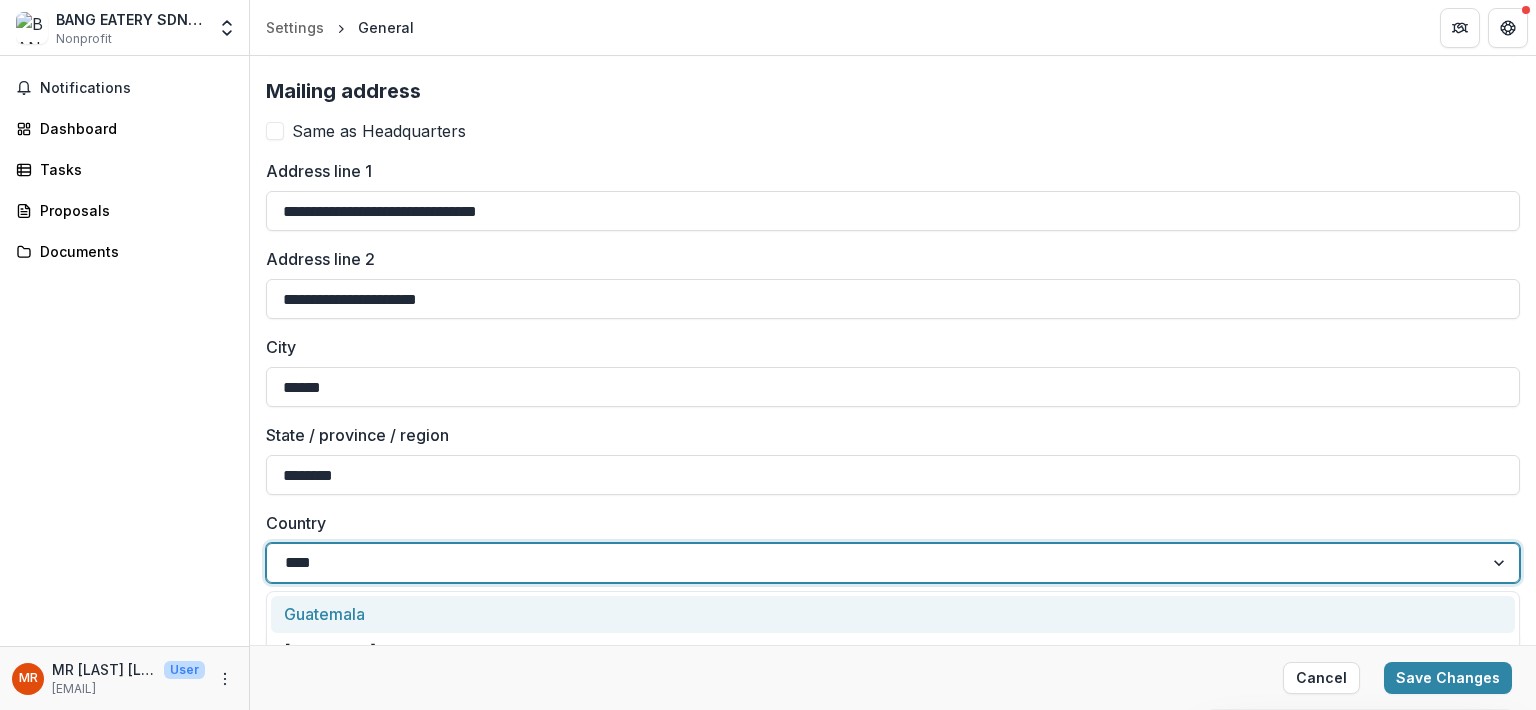 type on "********" 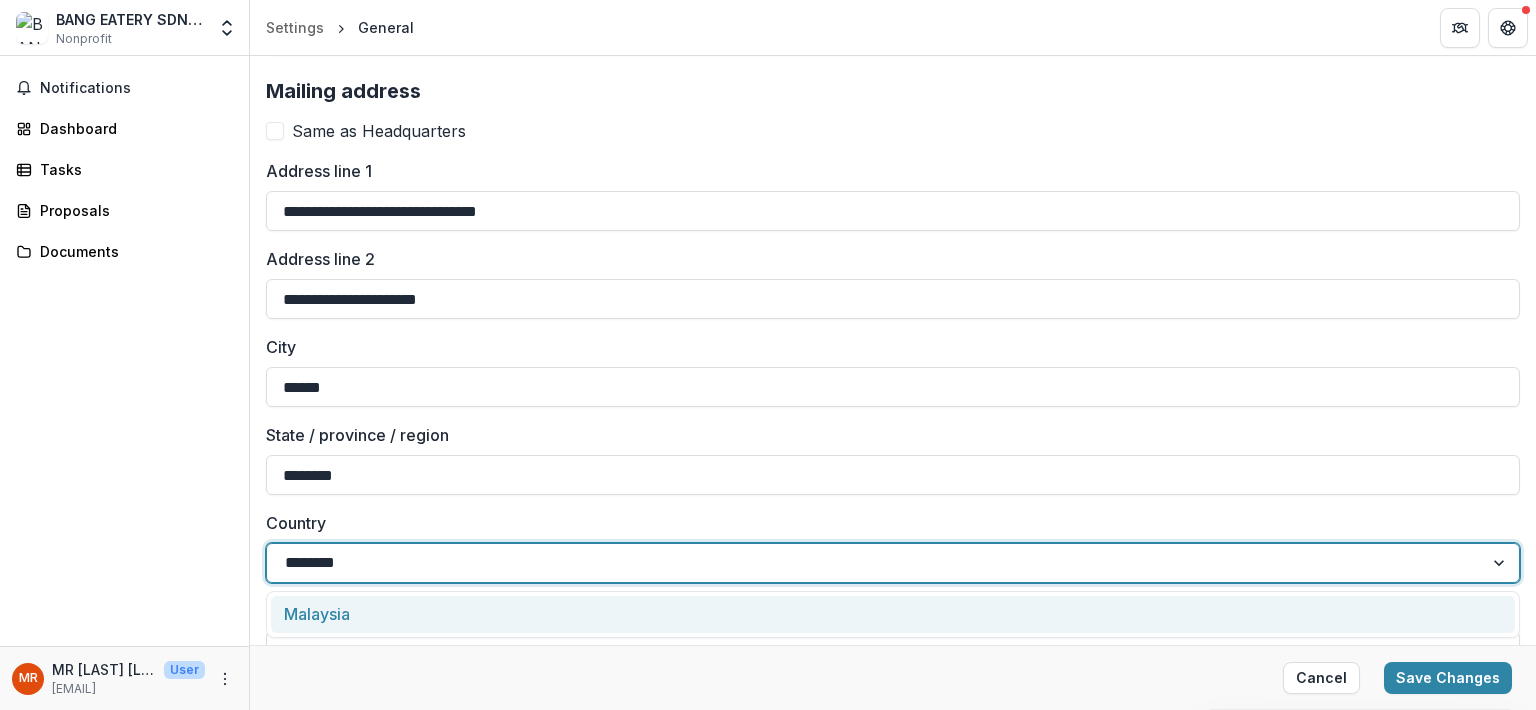 click on "Malaysia" at bounding box center [893, 614] 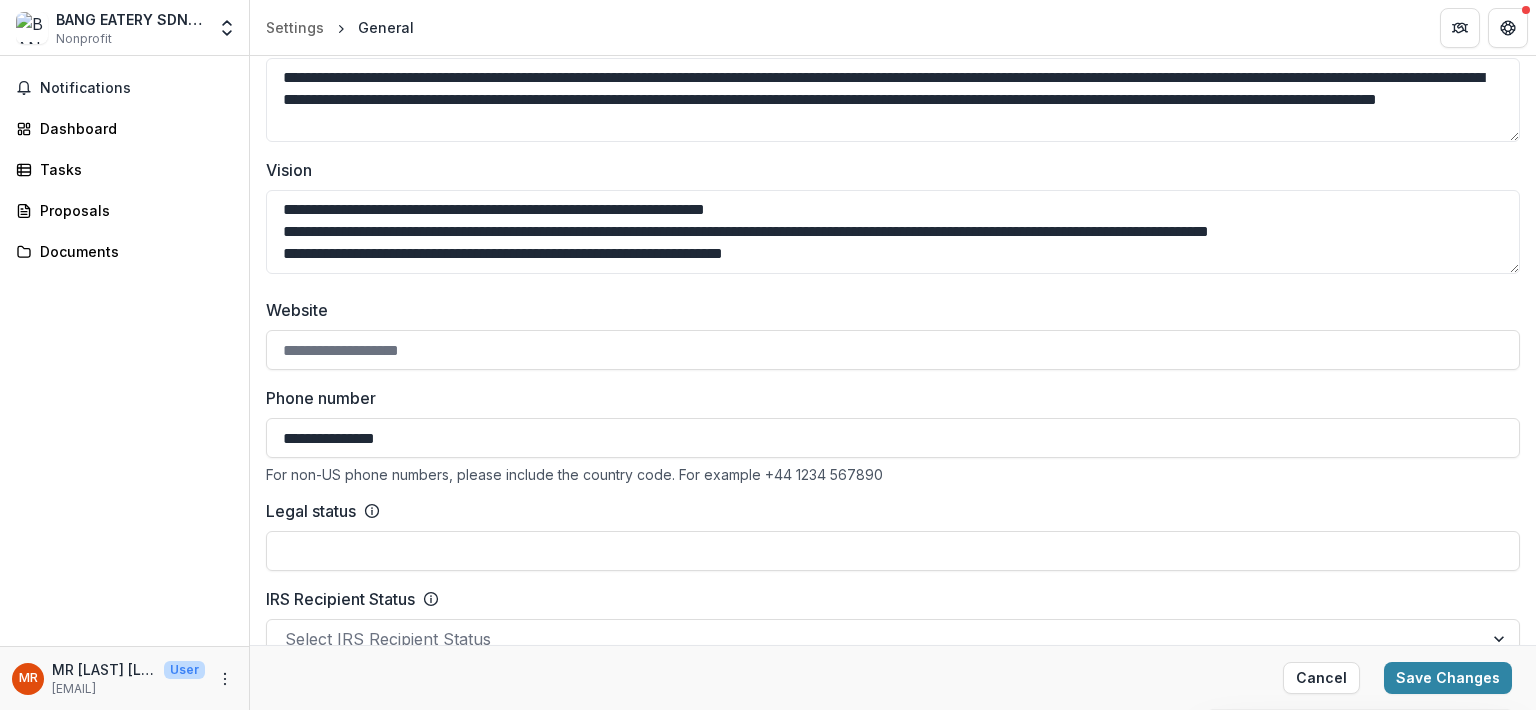 scroll, scrollTop: 0, scrollLeft: 0, axis: both 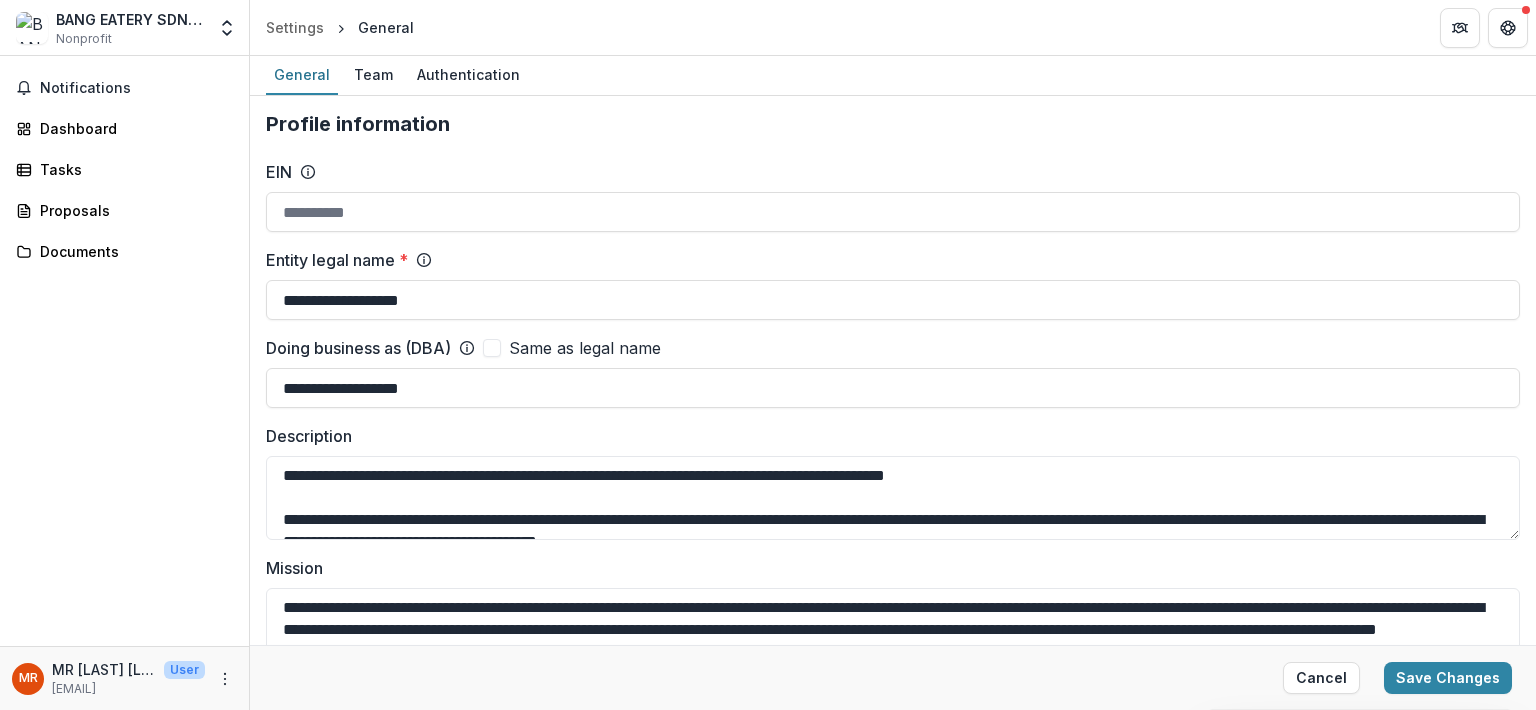 drag, startPoint x: 1423, startPoint y: 697, endPoint x: 1424, endPoint y: 681, distance: 16.03122 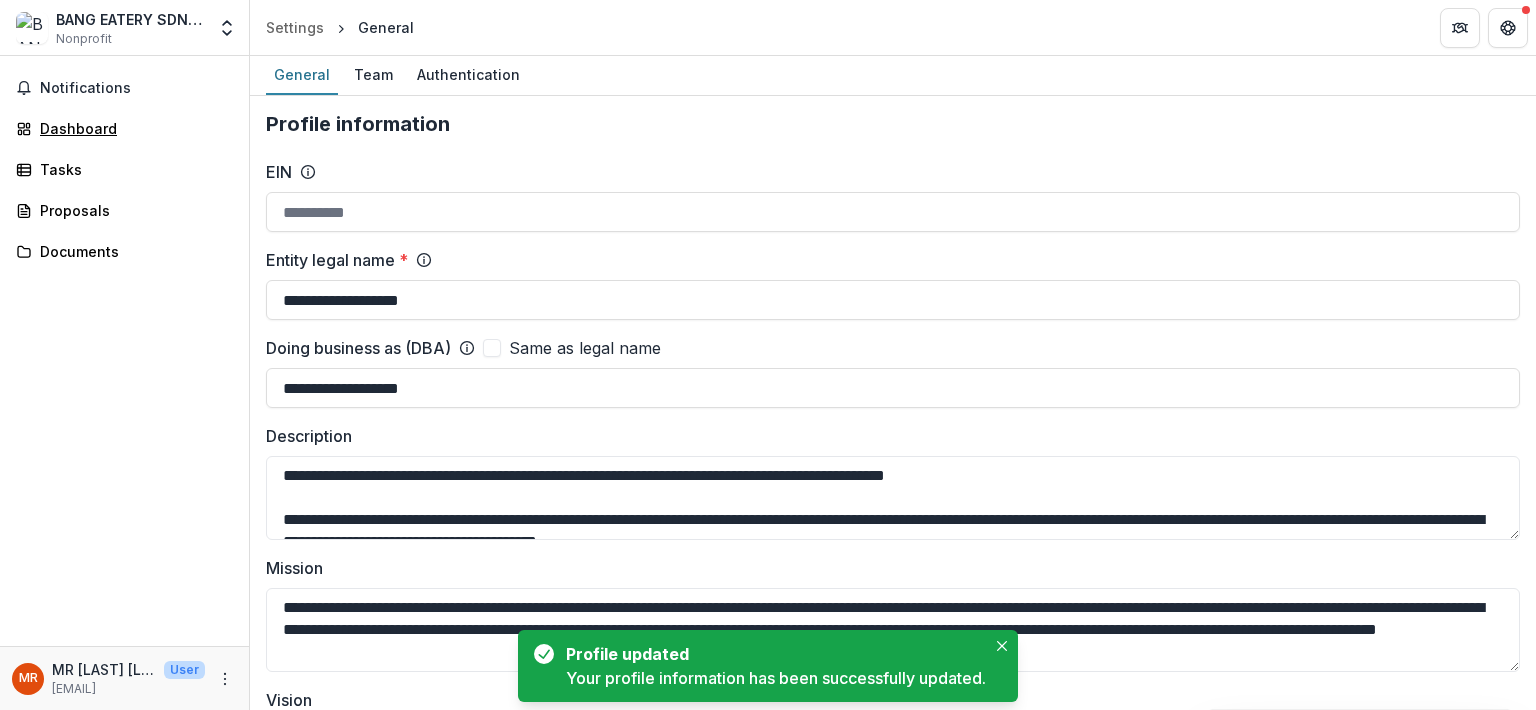 click on "Dashboard" at bounding box center [132, 128] 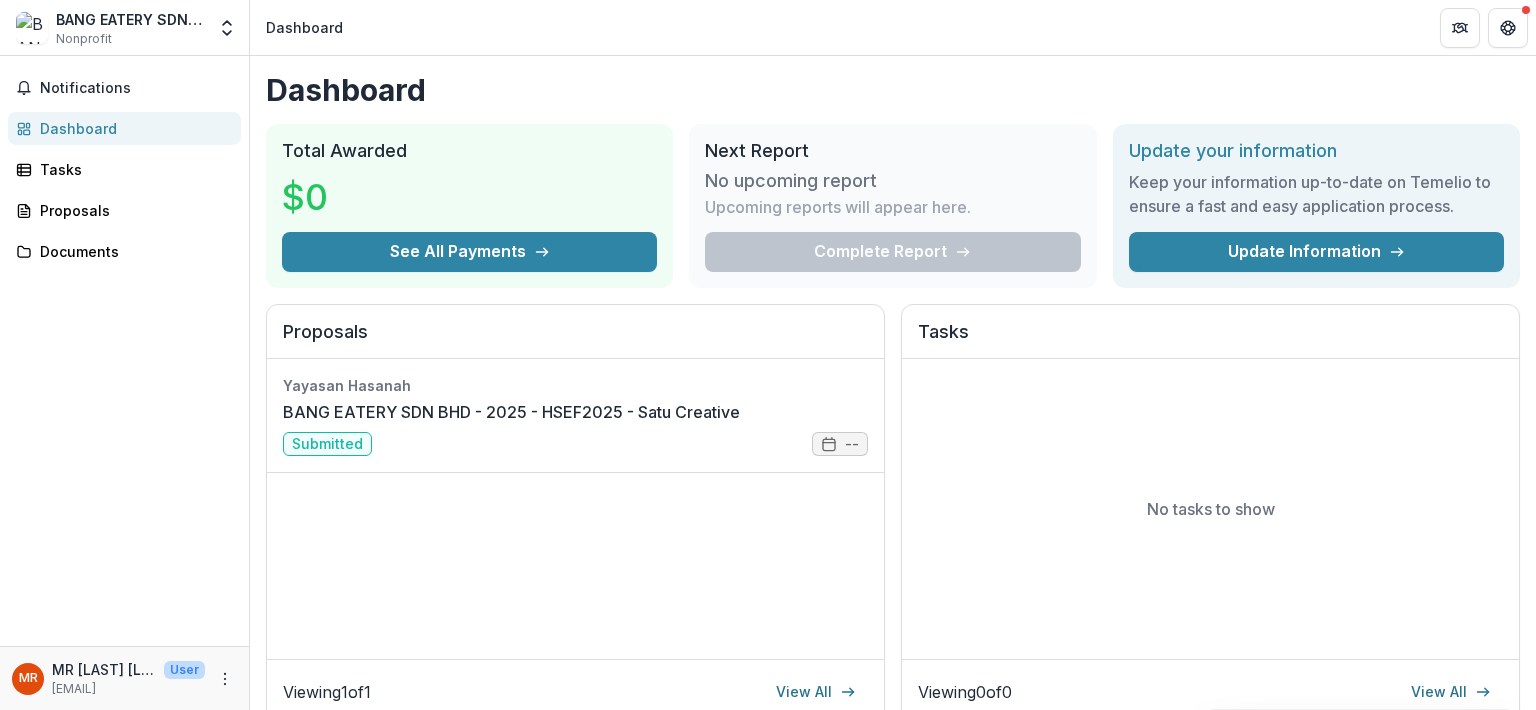 click on "Notifications Dashboard Tasks Proposals Documents" at bounding box center (124, 351) 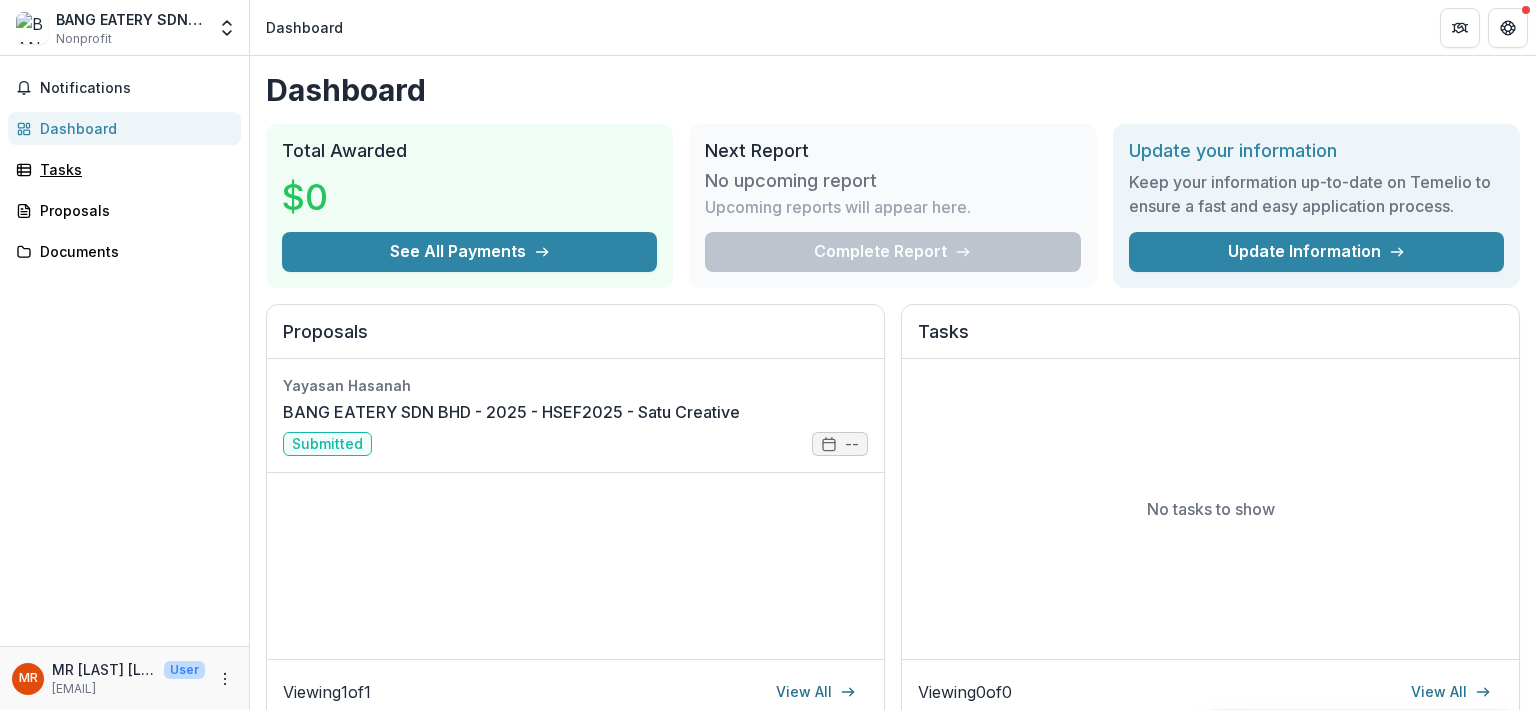 click on "Tasks" at bounding box center [132, 169] 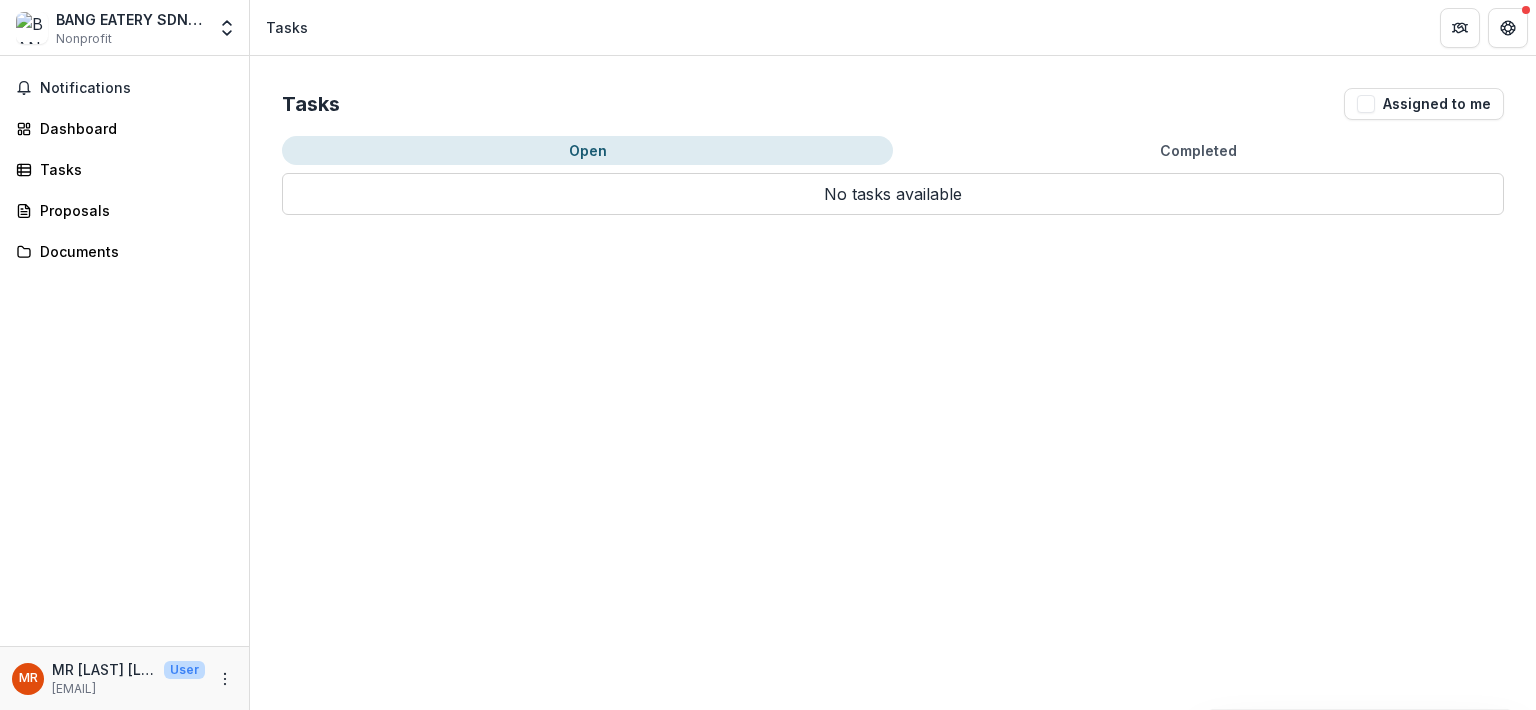 click on "Notifications Dashboard Tasks Proposals Documents" at bounding box center (124, 351) 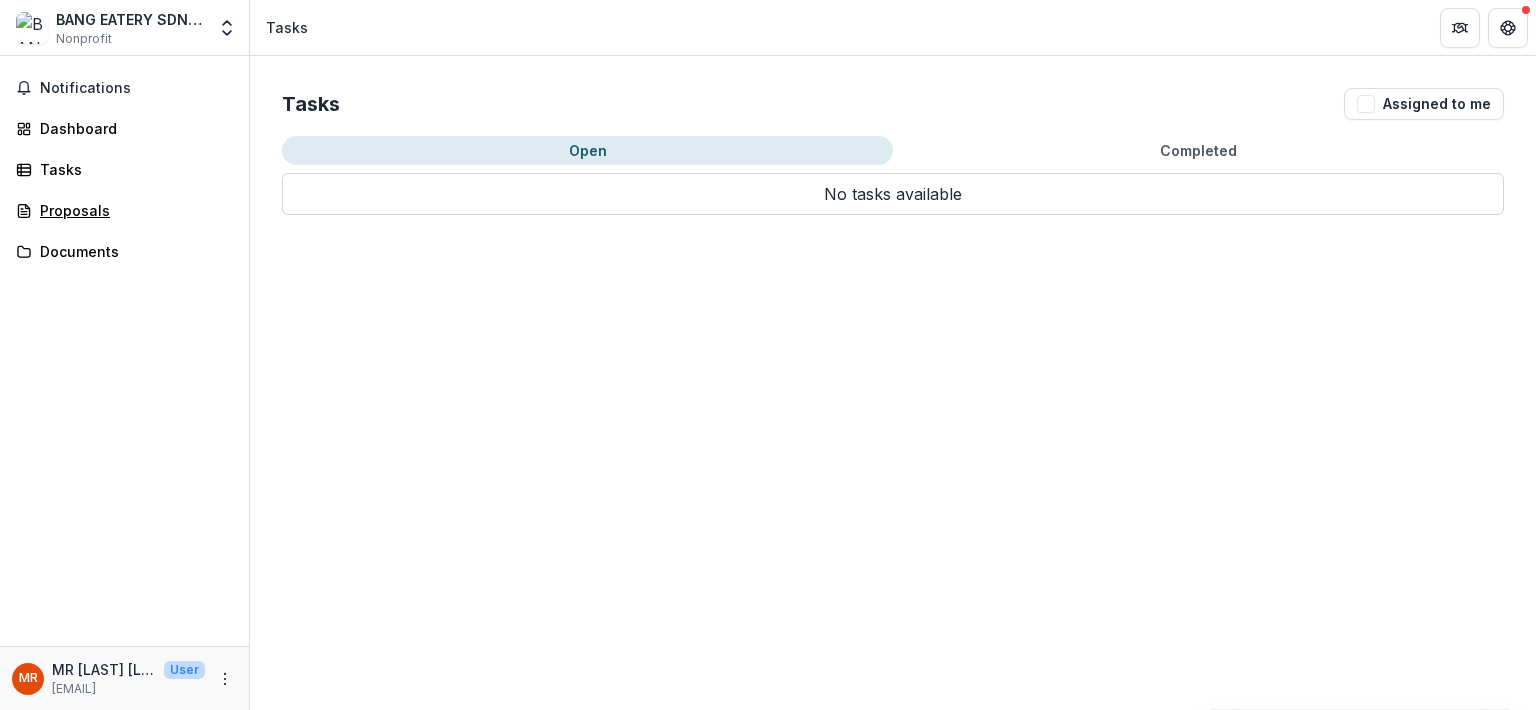 click on "Proposals" at bounding box center (132, 210) 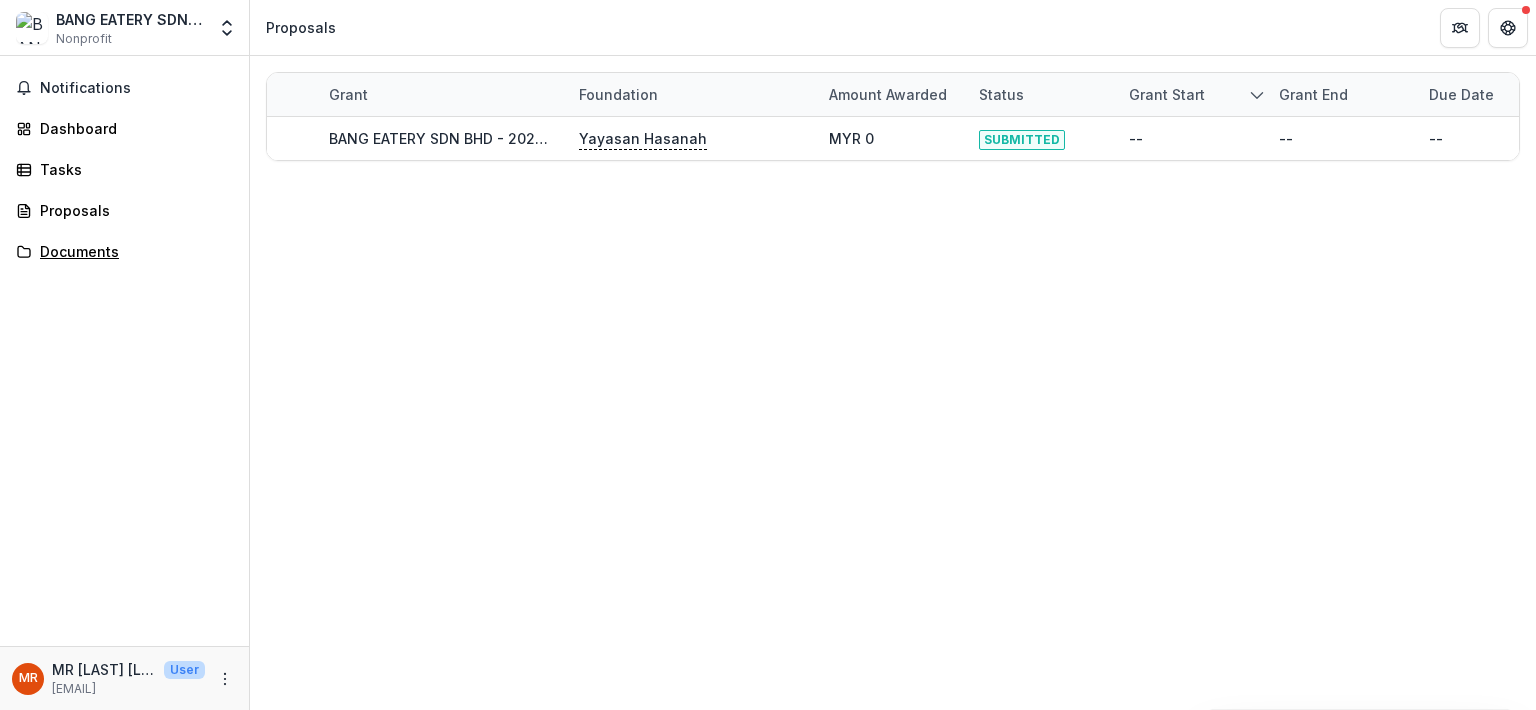 click on "Documents" at bounding box center [132, 251] 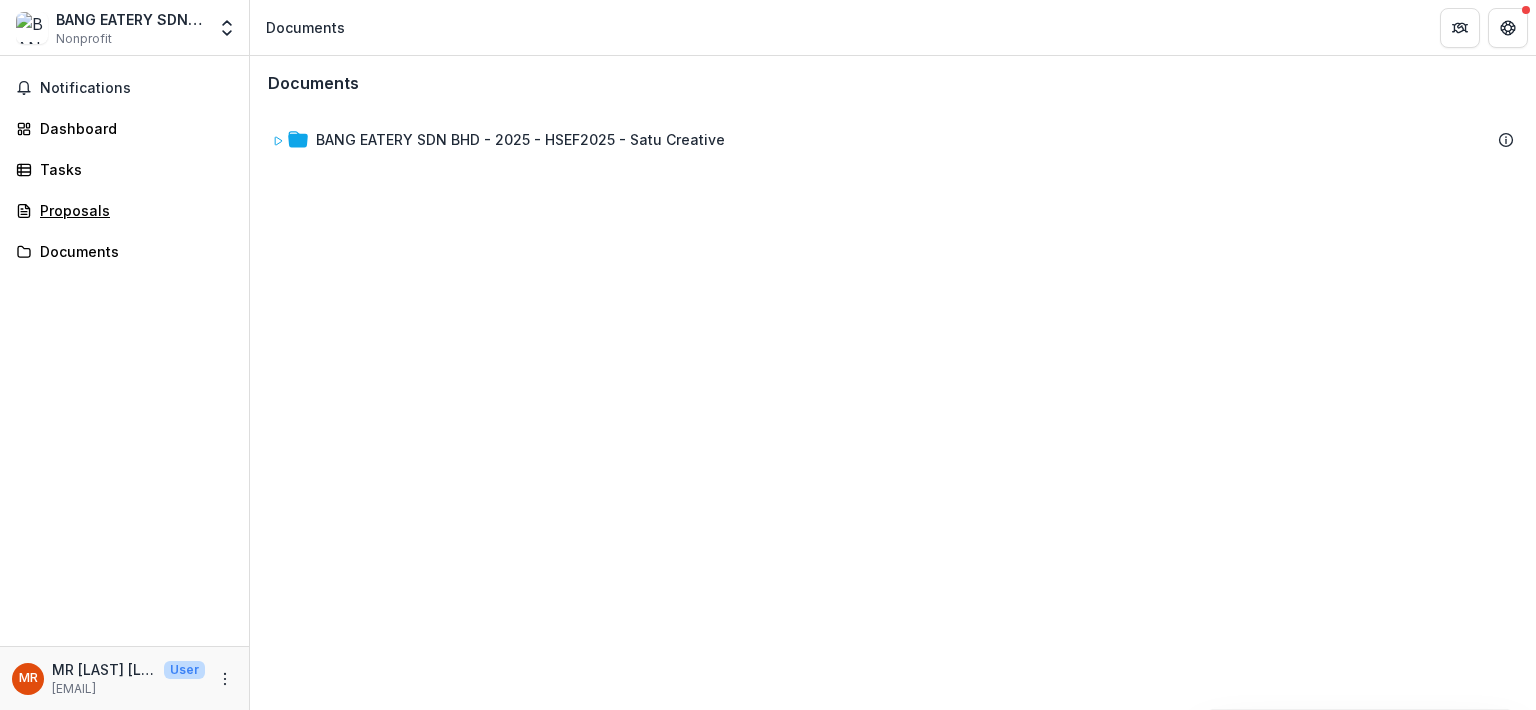 click on "Proposals" at bounding box center (124, 210) 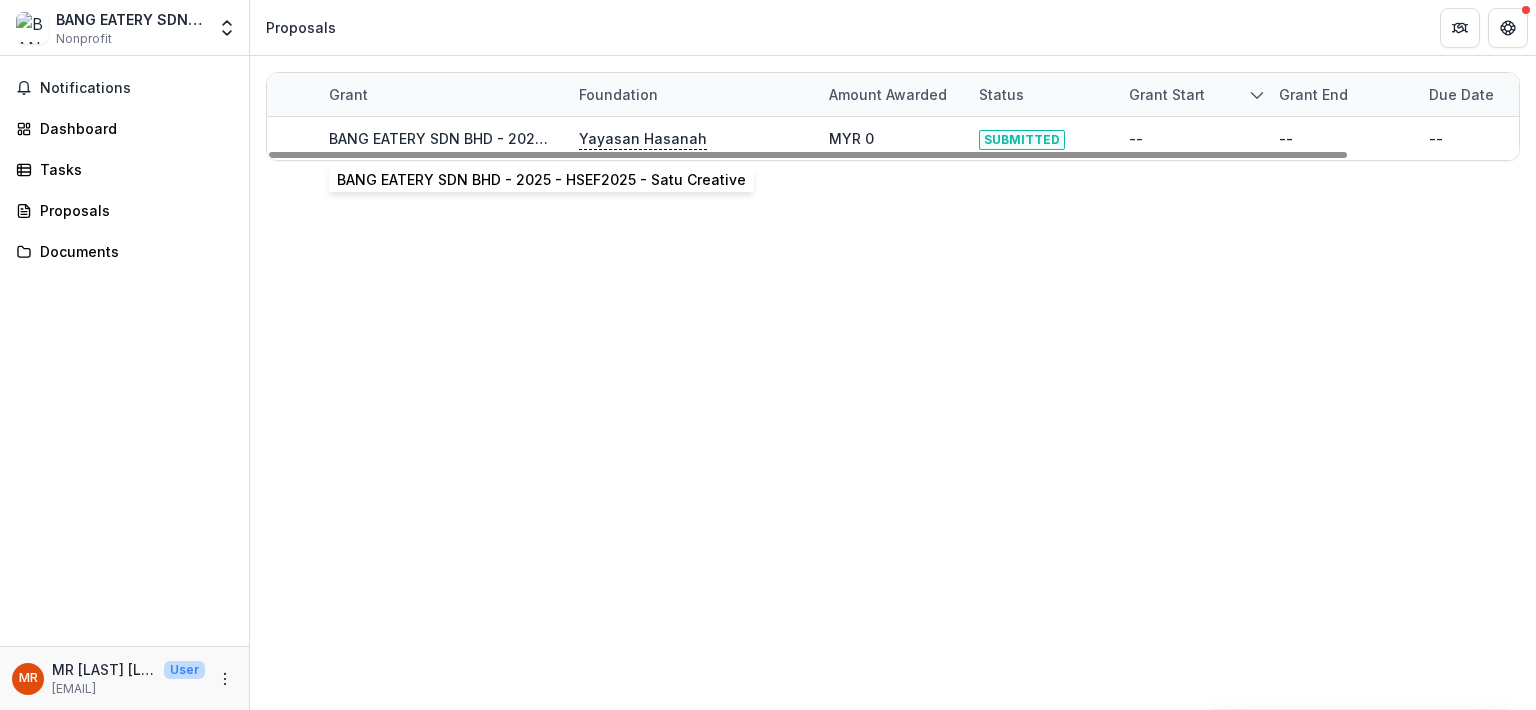 click on "BANG EATERY SDN BHD - 2025 - HSEF2025 - Satu Creative" at bounding box center (533, 138) 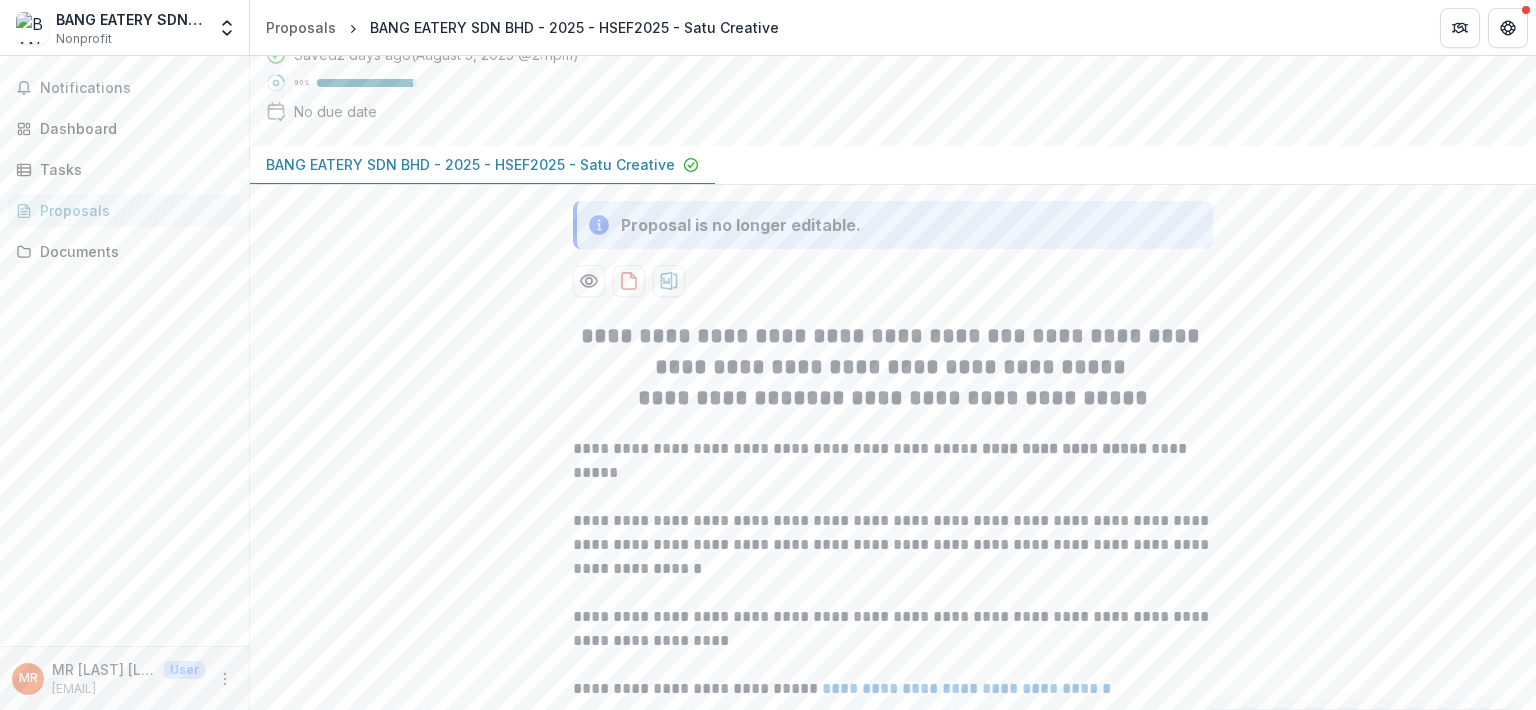 scroll, scrollTop: 160, scrollLeft: 0, axis: vertical 